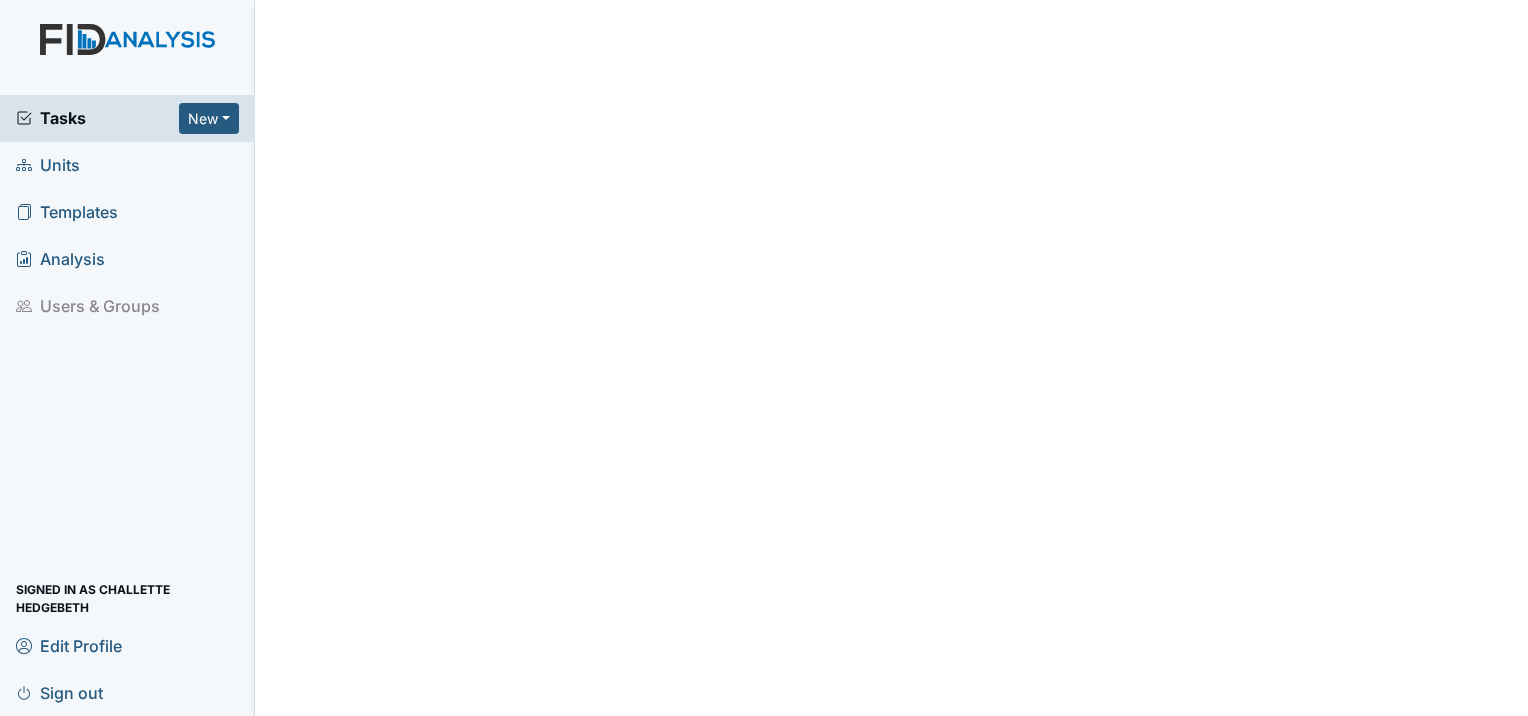 scroll, scrollTop: 0, scrollLeft: 0, axis: both 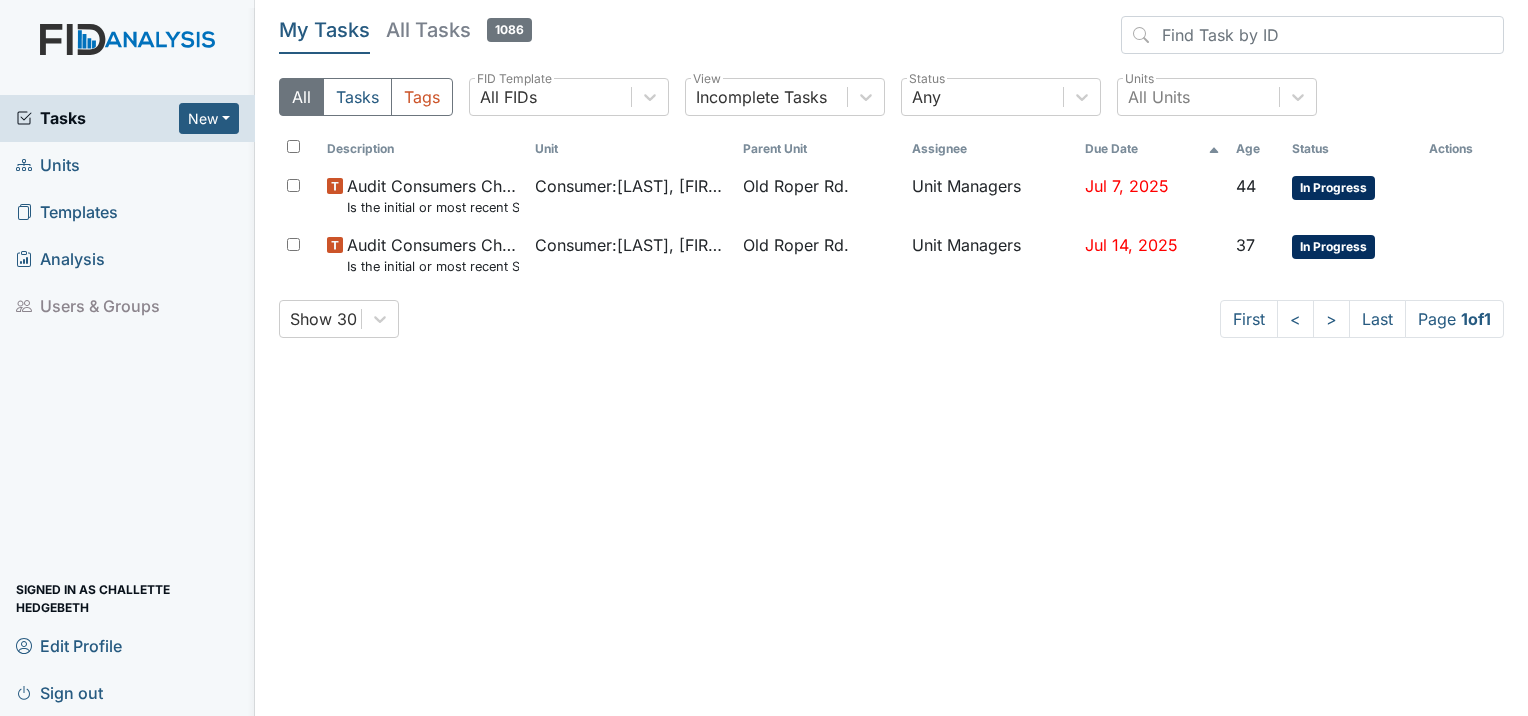 click on "Units" at bounding box center [48, 165] 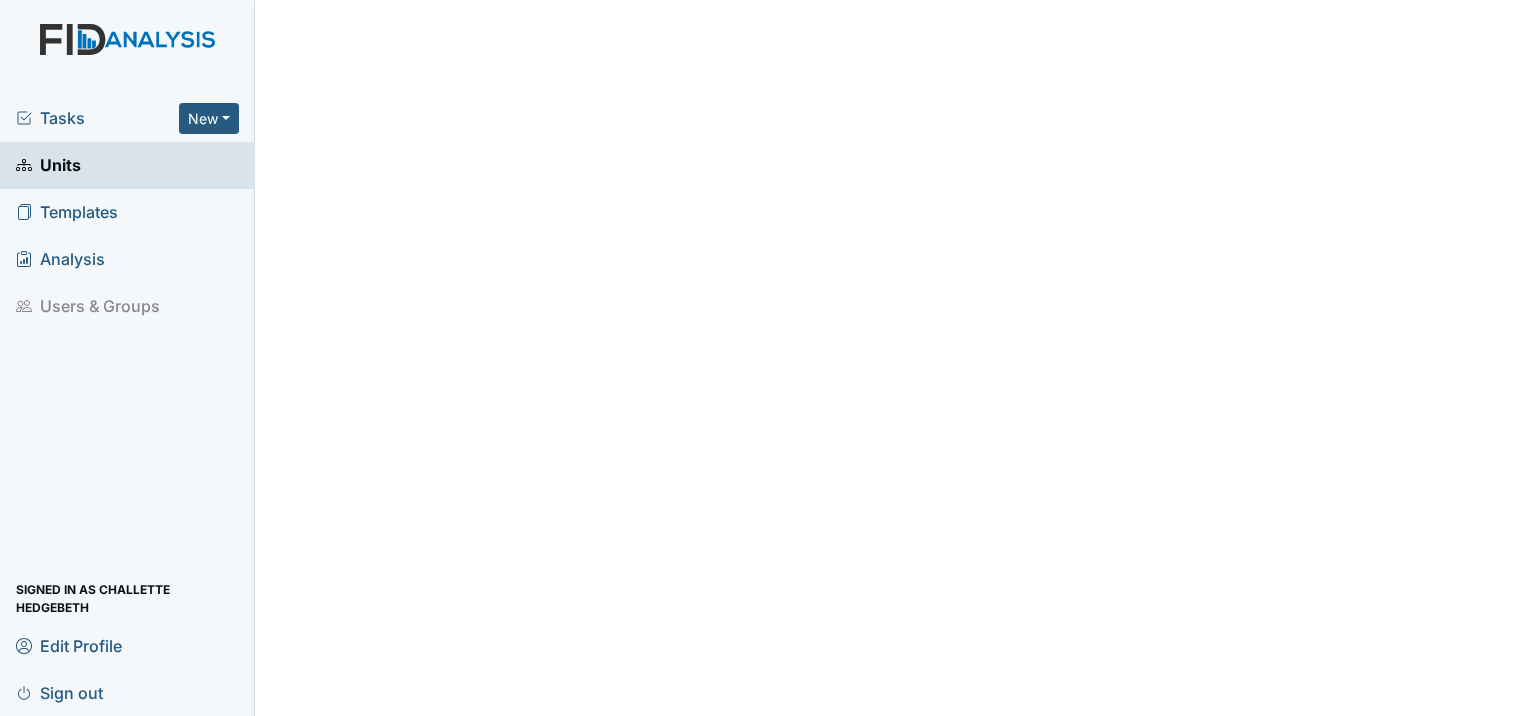 scroll, scrollTop: 0, scrollLeft: 0, axis: both 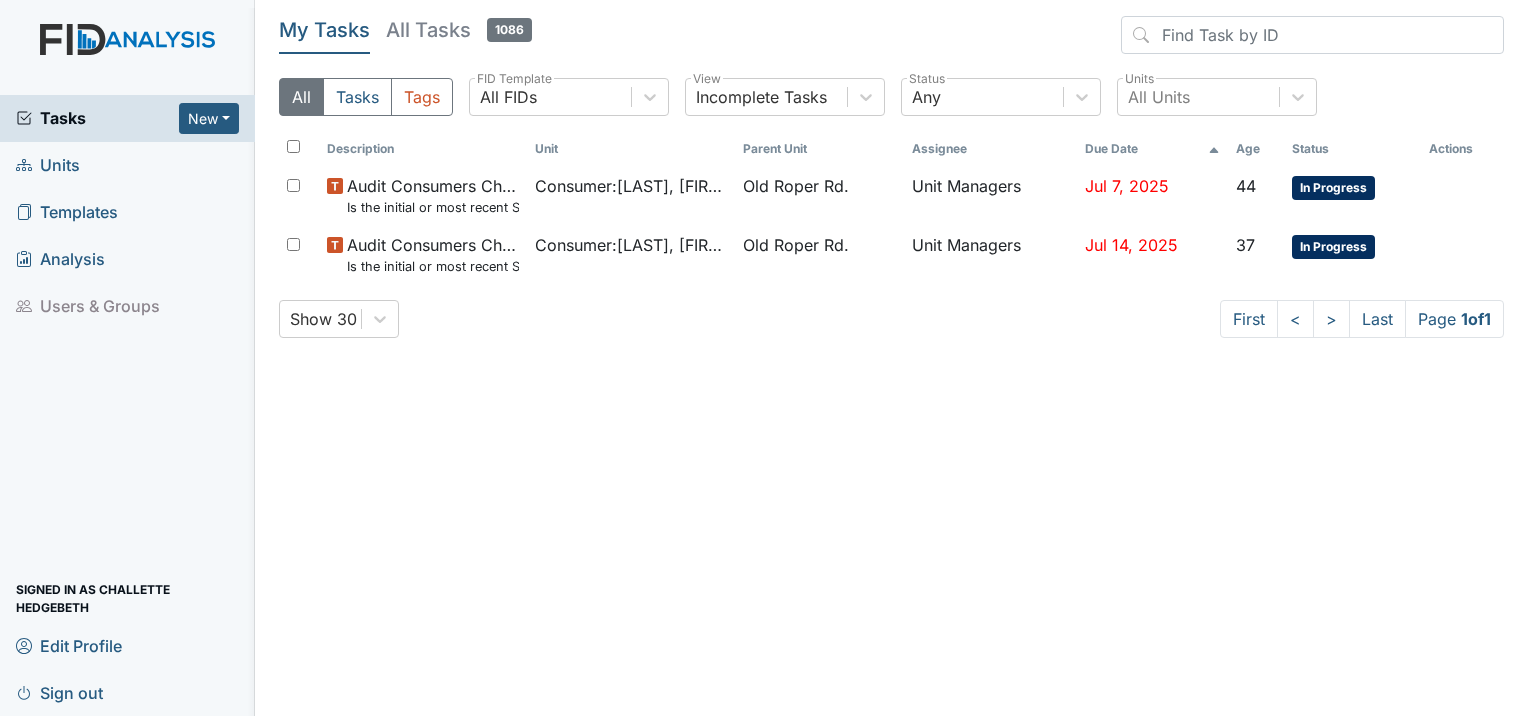 click on "Units" at bounding box center [48, 165] 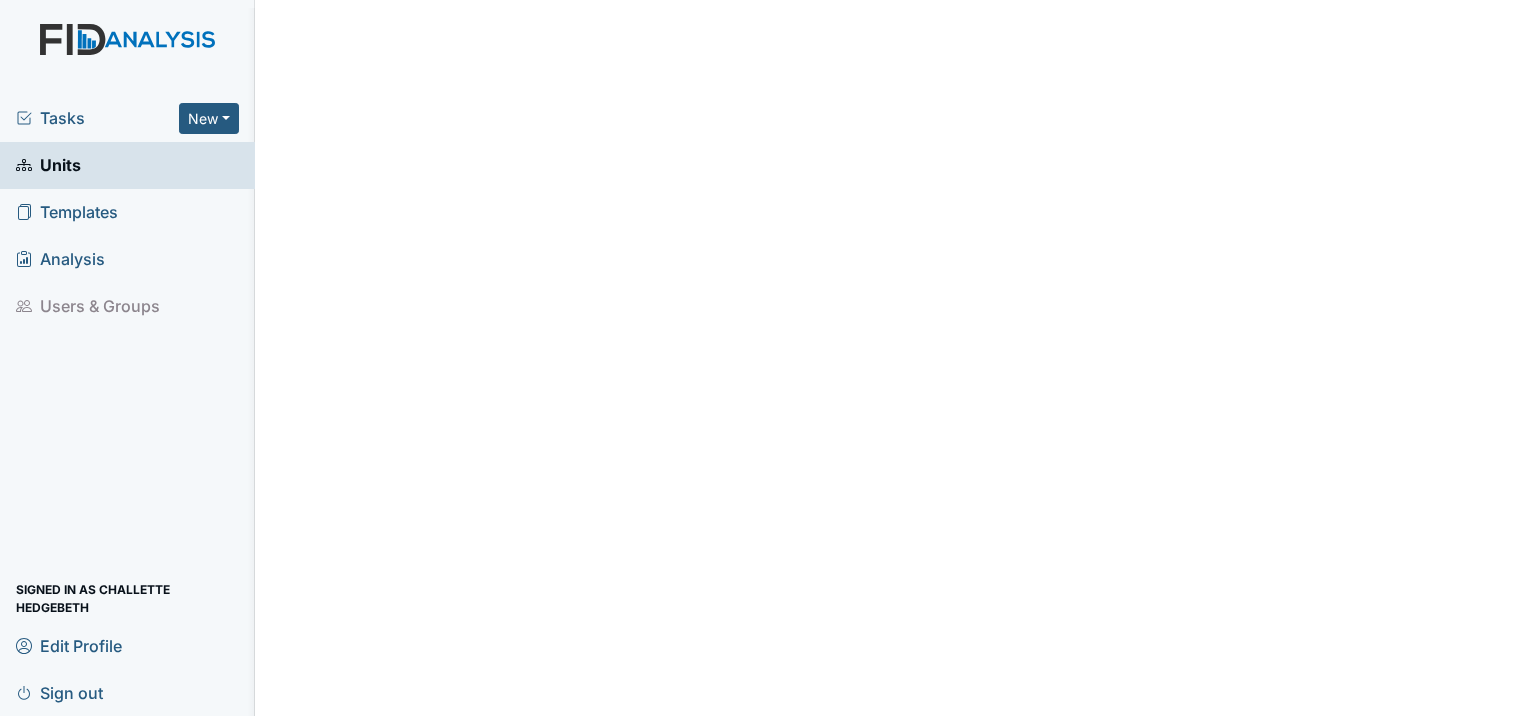 scroll, scrollTop: 0, scrollLeft: 0, axis: both 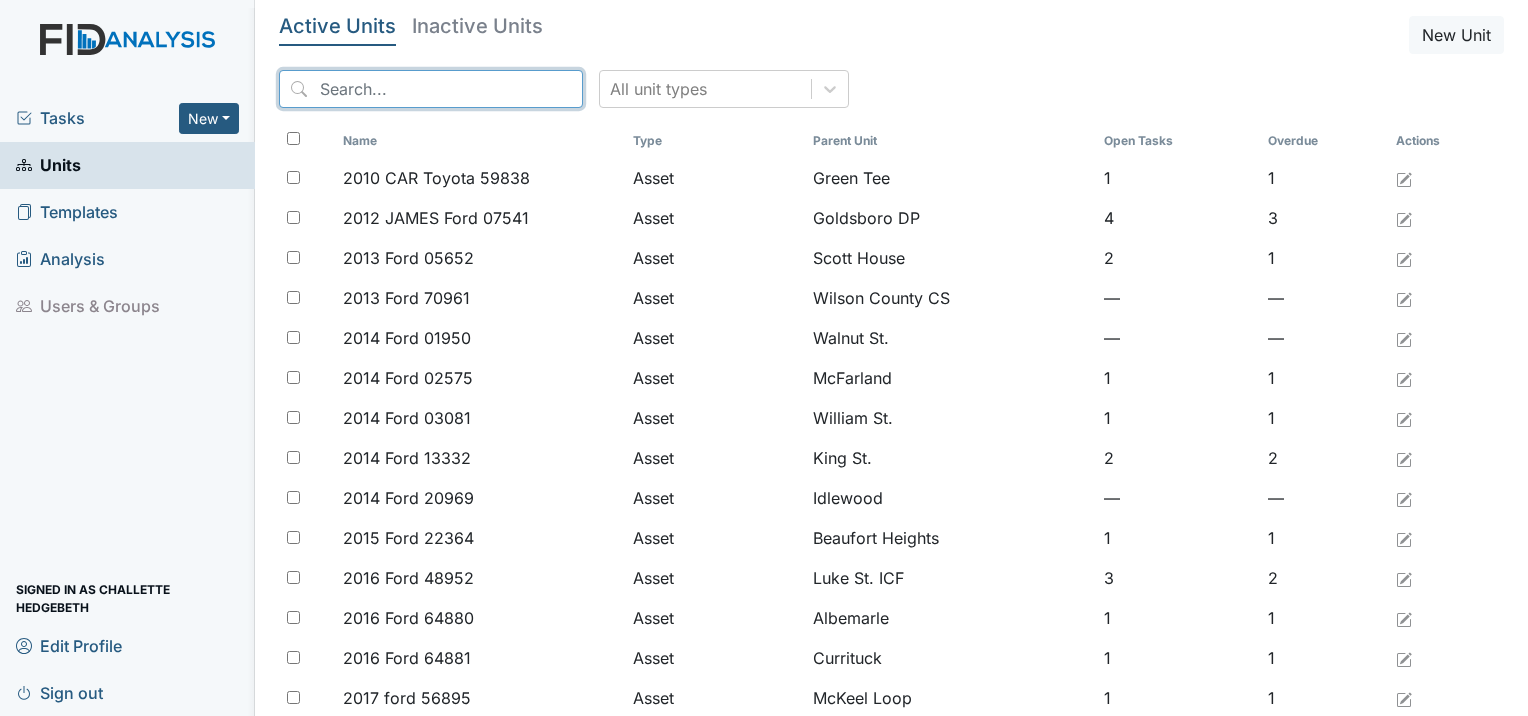 click at bounding box center [431, 89] 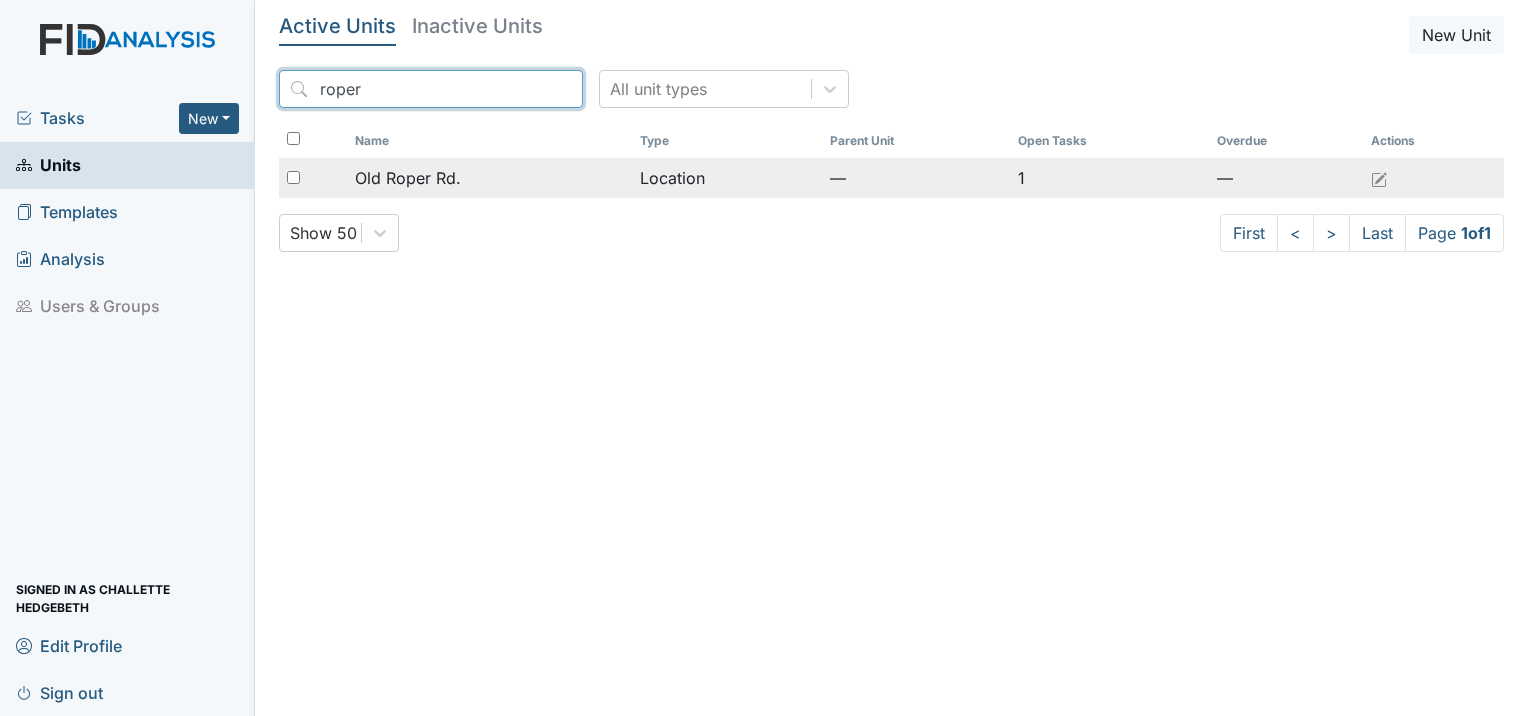 type on "roper" 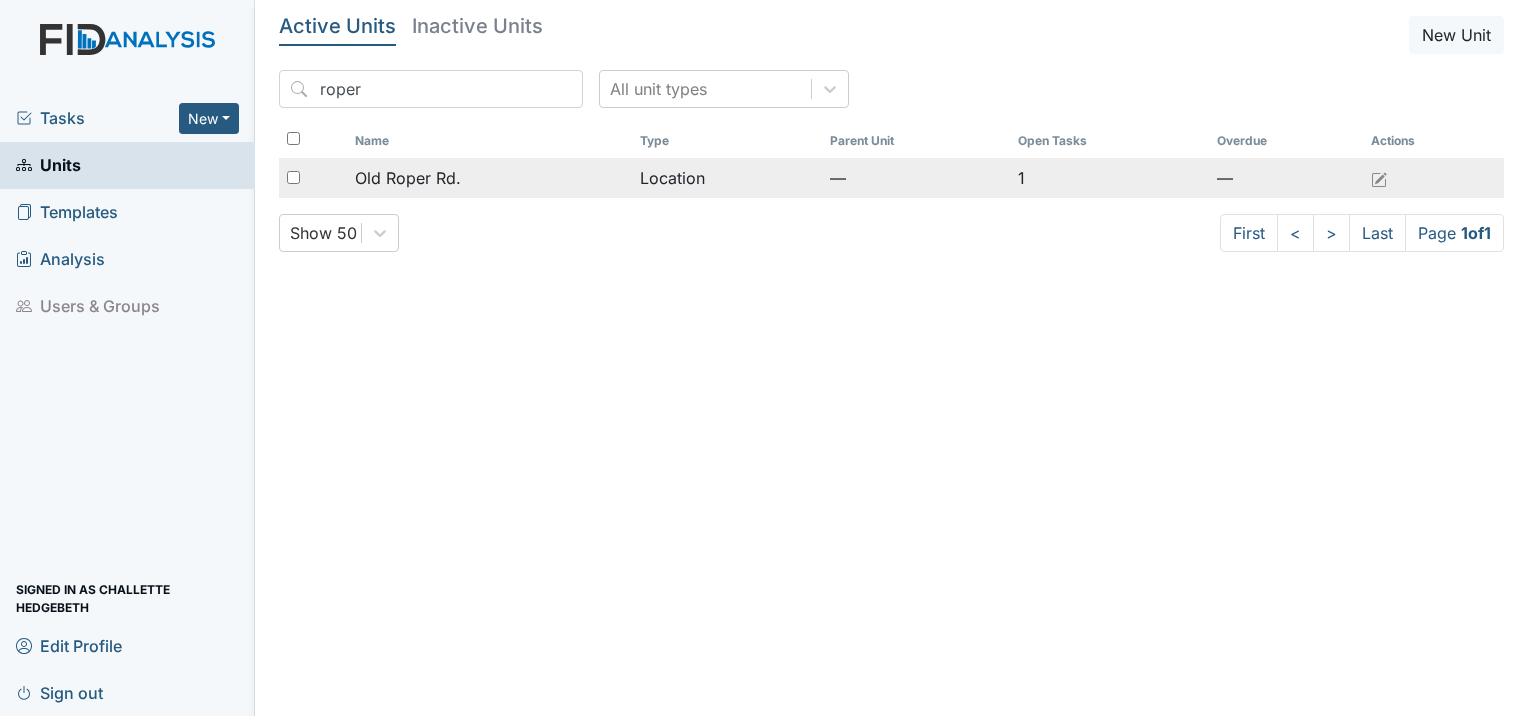 click on "Old Roper Rd." at bounding box center [408, 178] 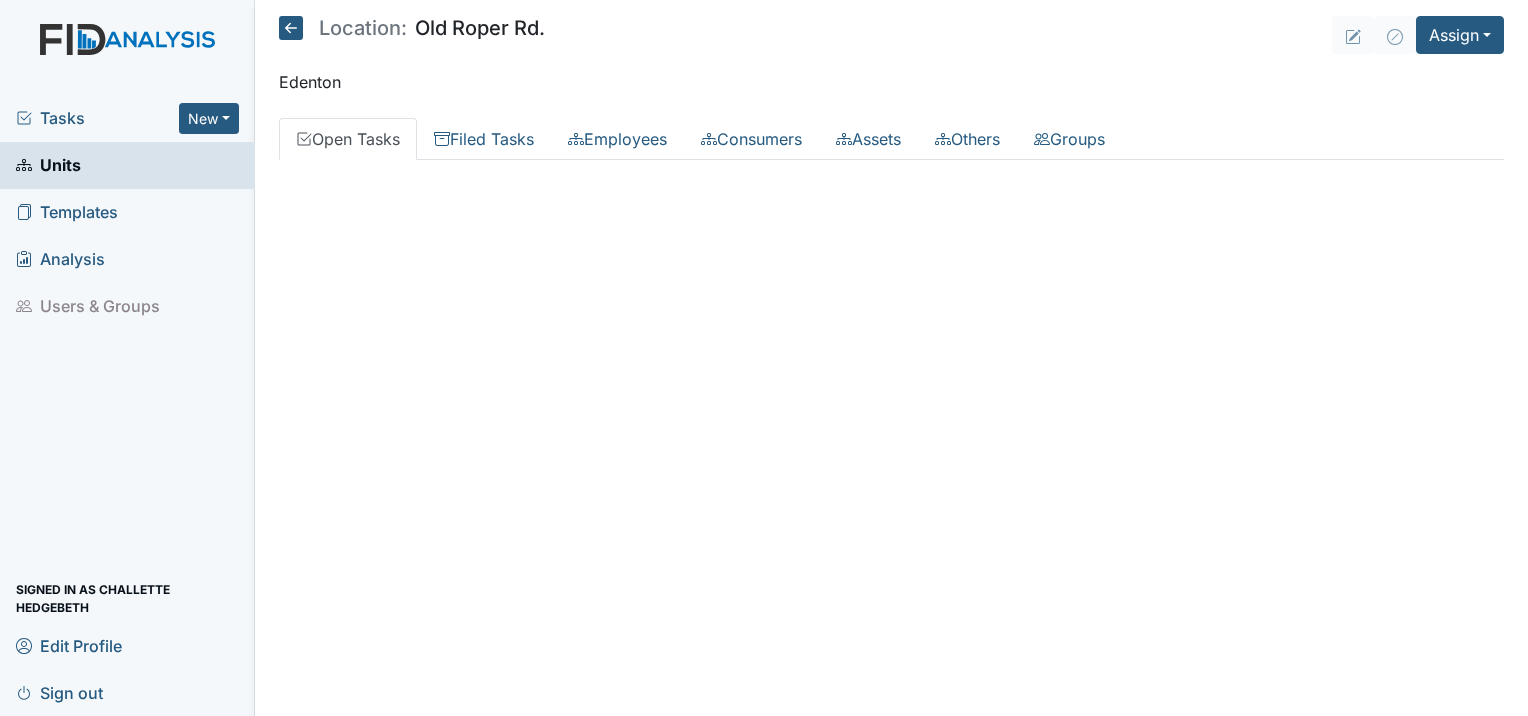 scroll, scrollTop: 0, scrollLeft: 0, axis: both 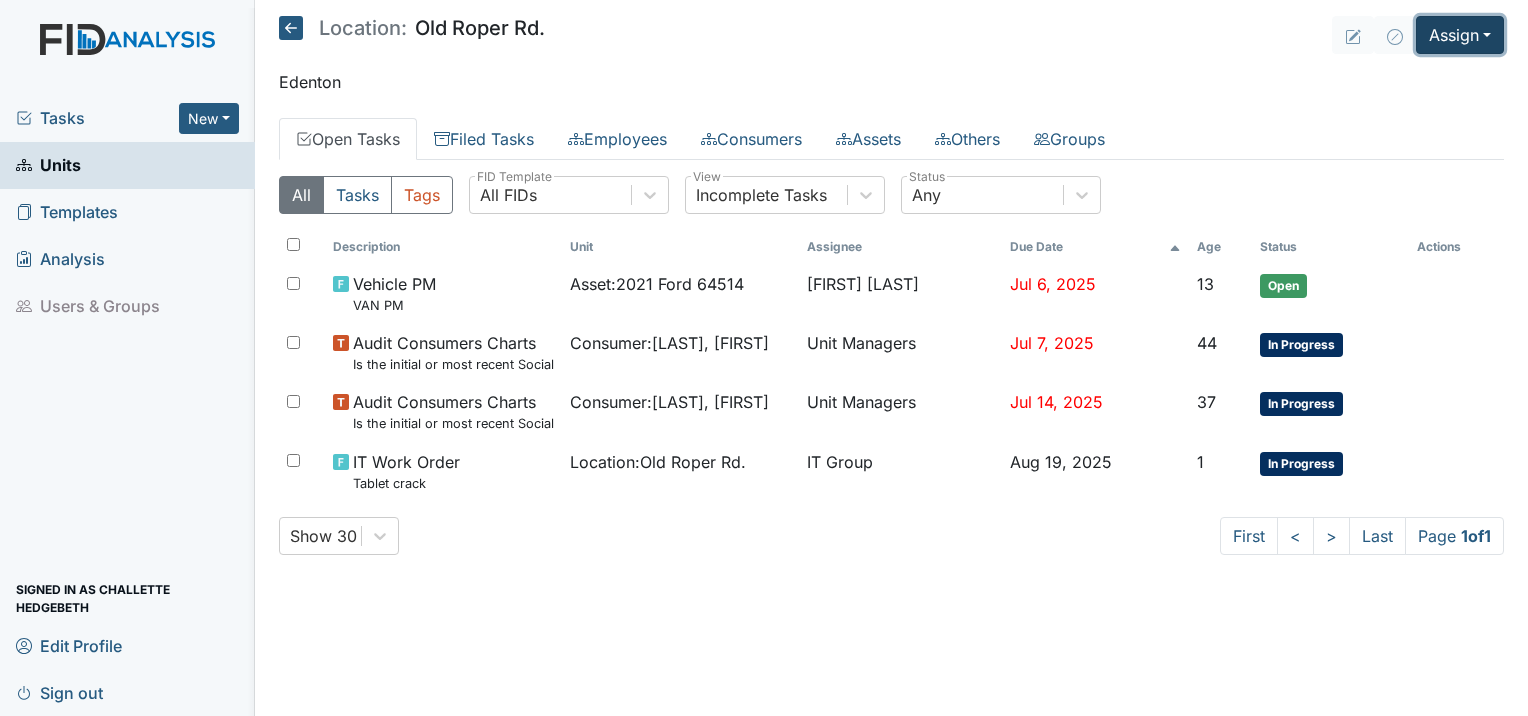 click on "Assign" at bounding box center (1460, 35) 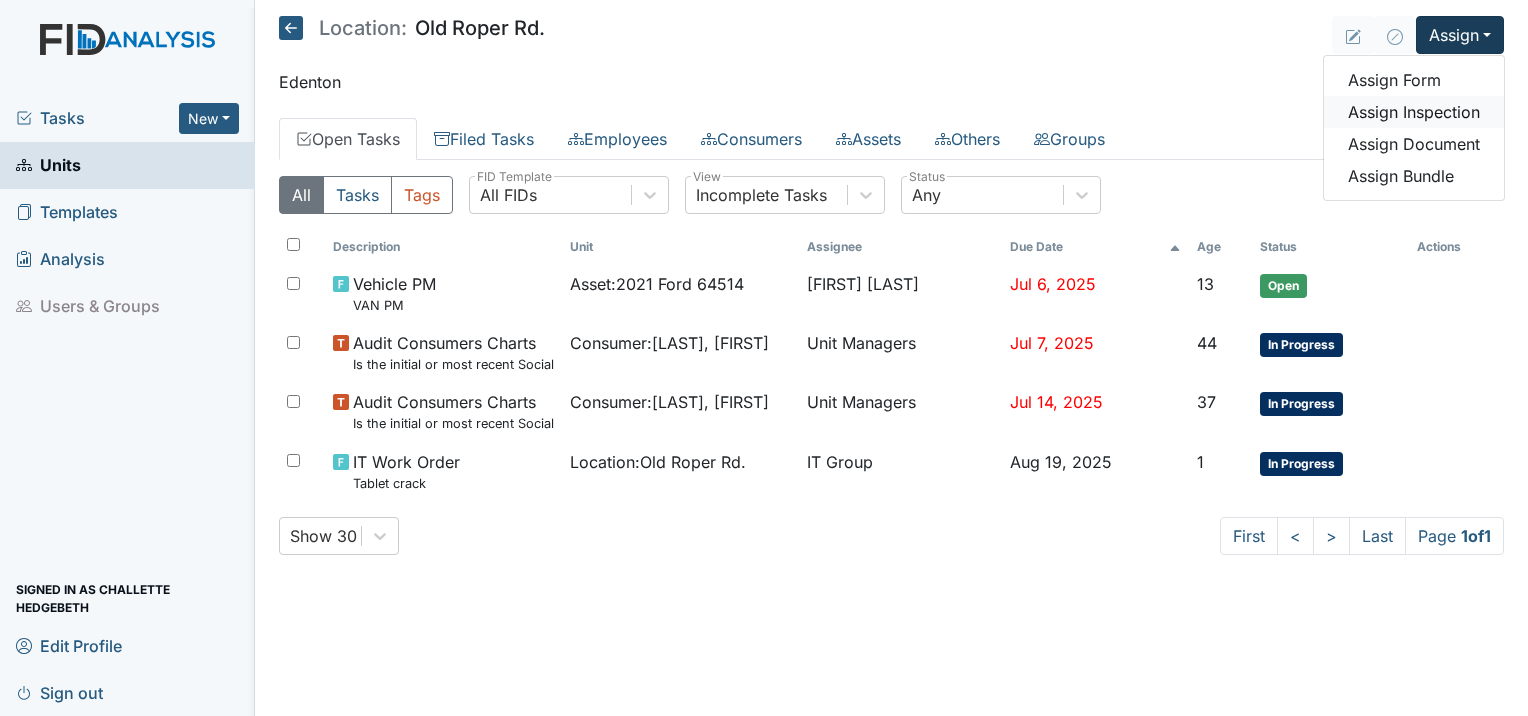 click on "Assign Inspection" at bounding box center [1414, 112] 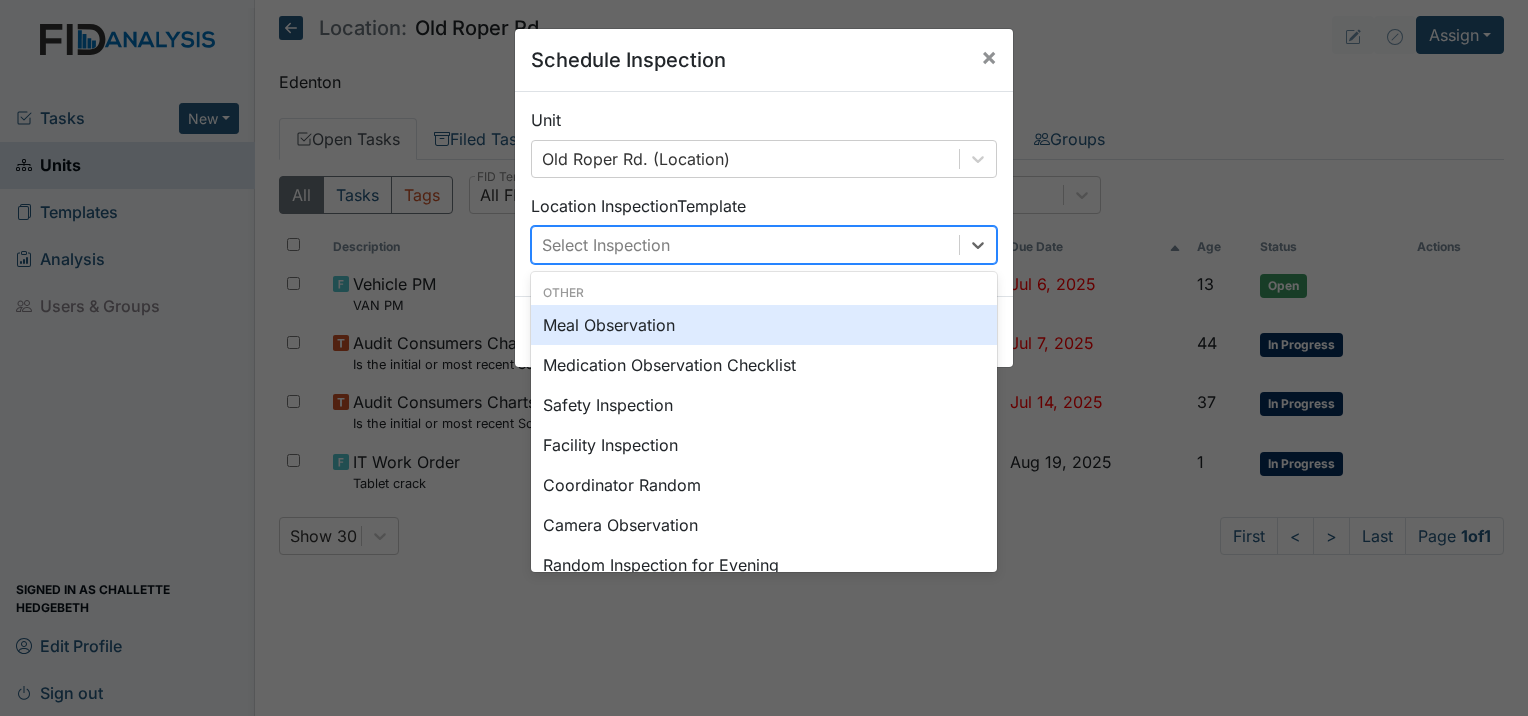 click on "Select Inspection" at bounding box center [606, 245] 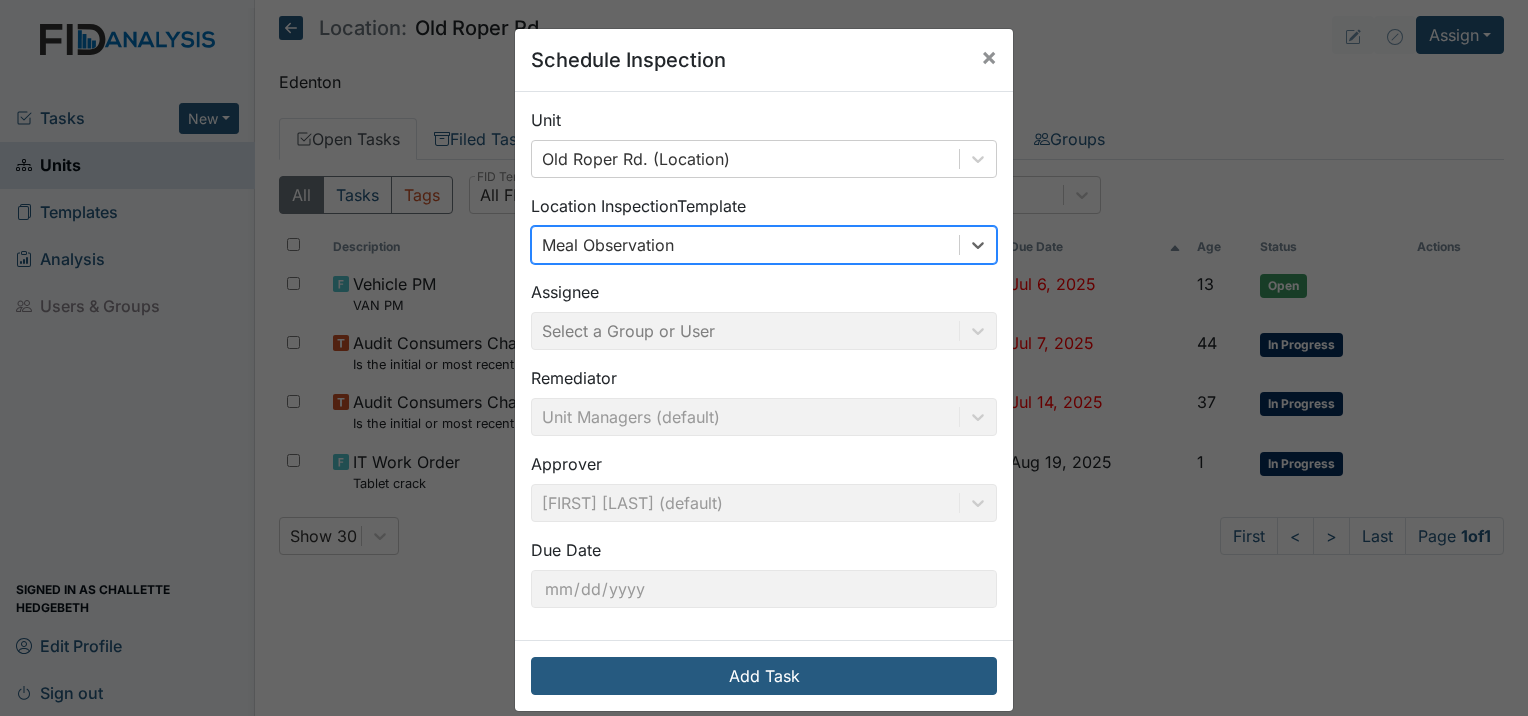 click on "Meal Observation" at bounding box center (745, 245) 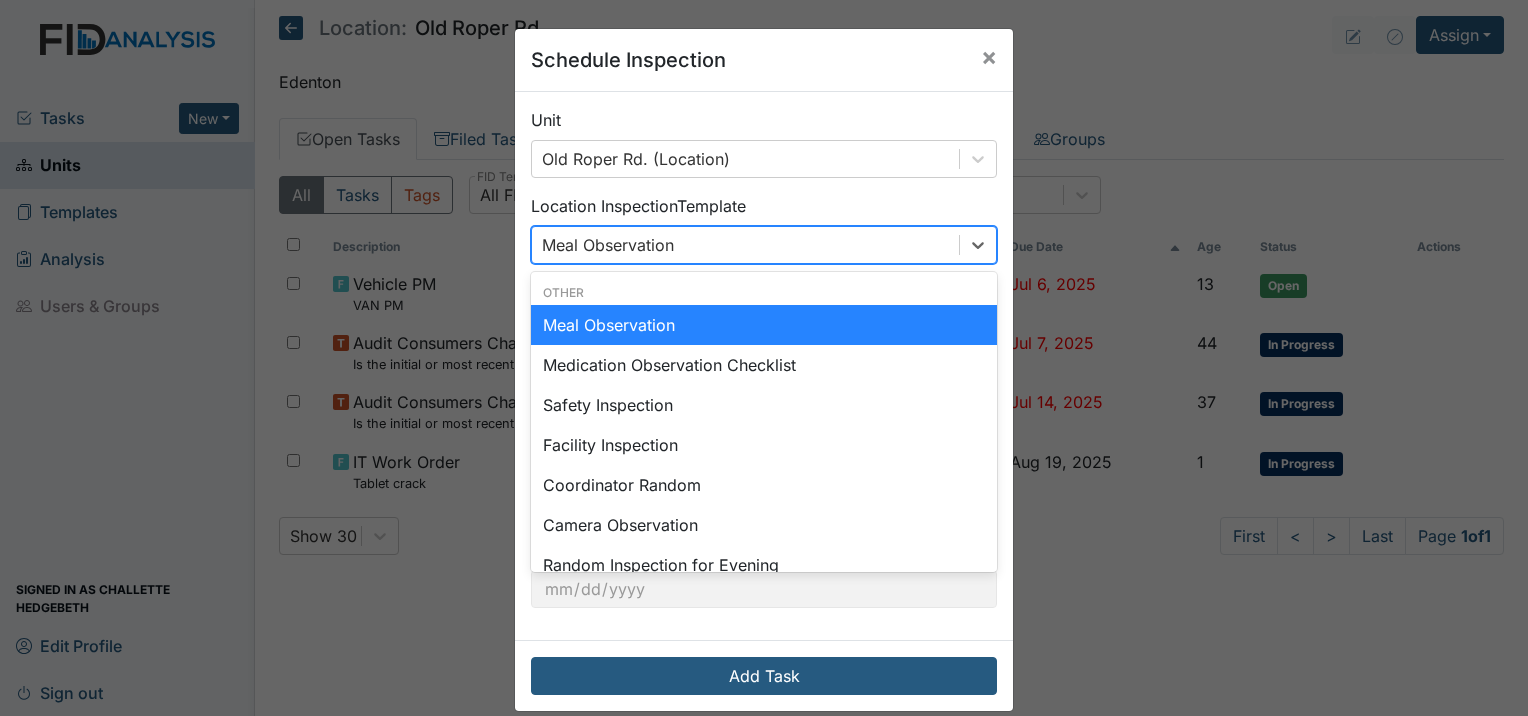 click on "Meal Observation" at bounding box center (764, 325) 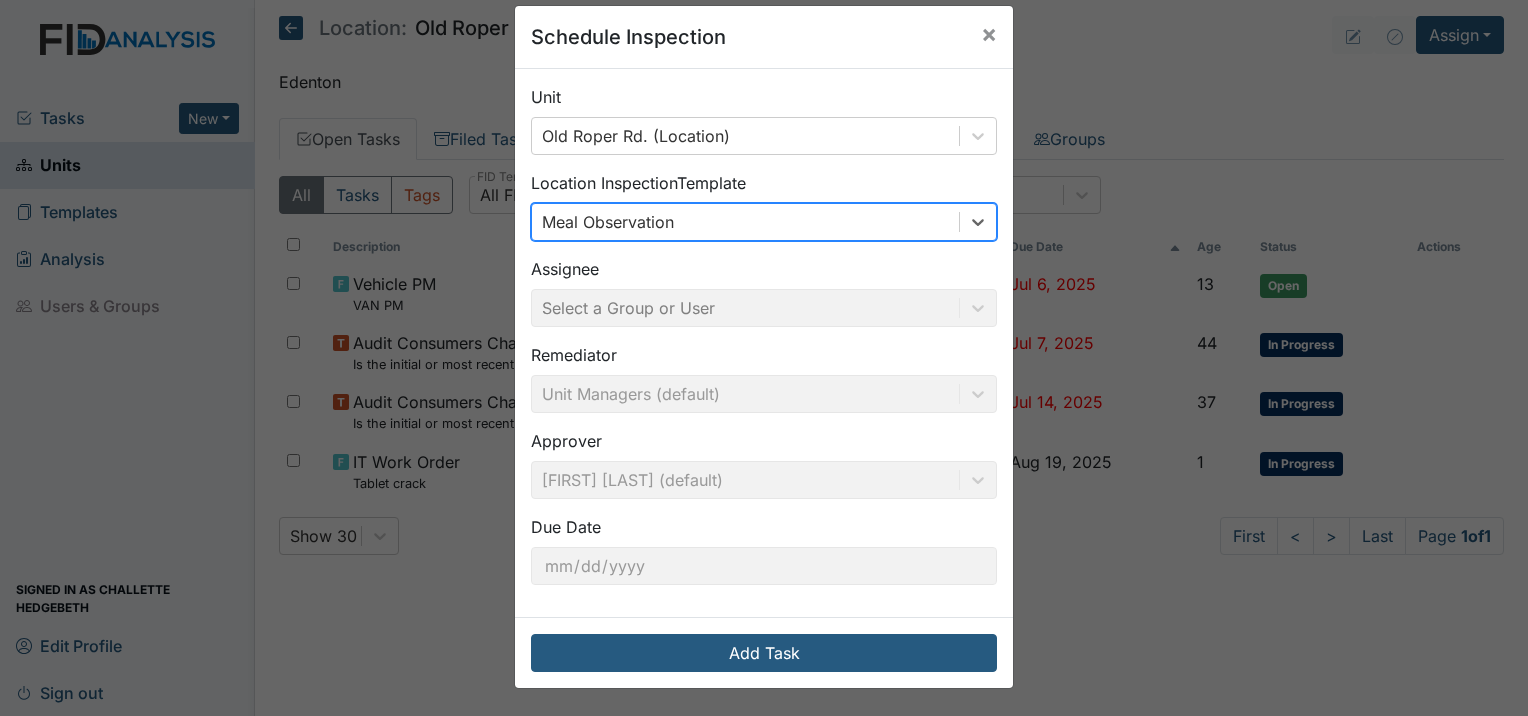 scroll, scrollTop: 0, scrollLeft: 0, axis: both 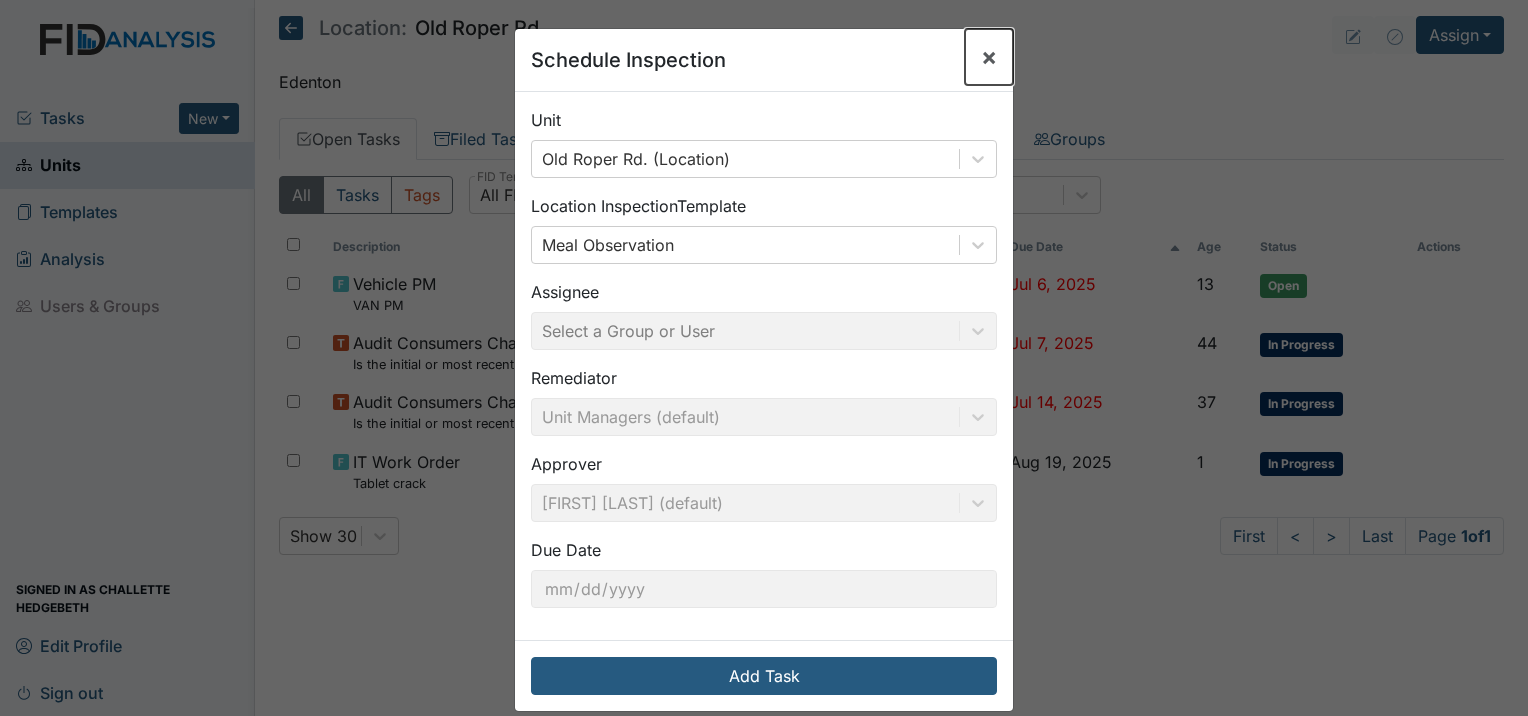click on "×" at bounding box center [989, 56] 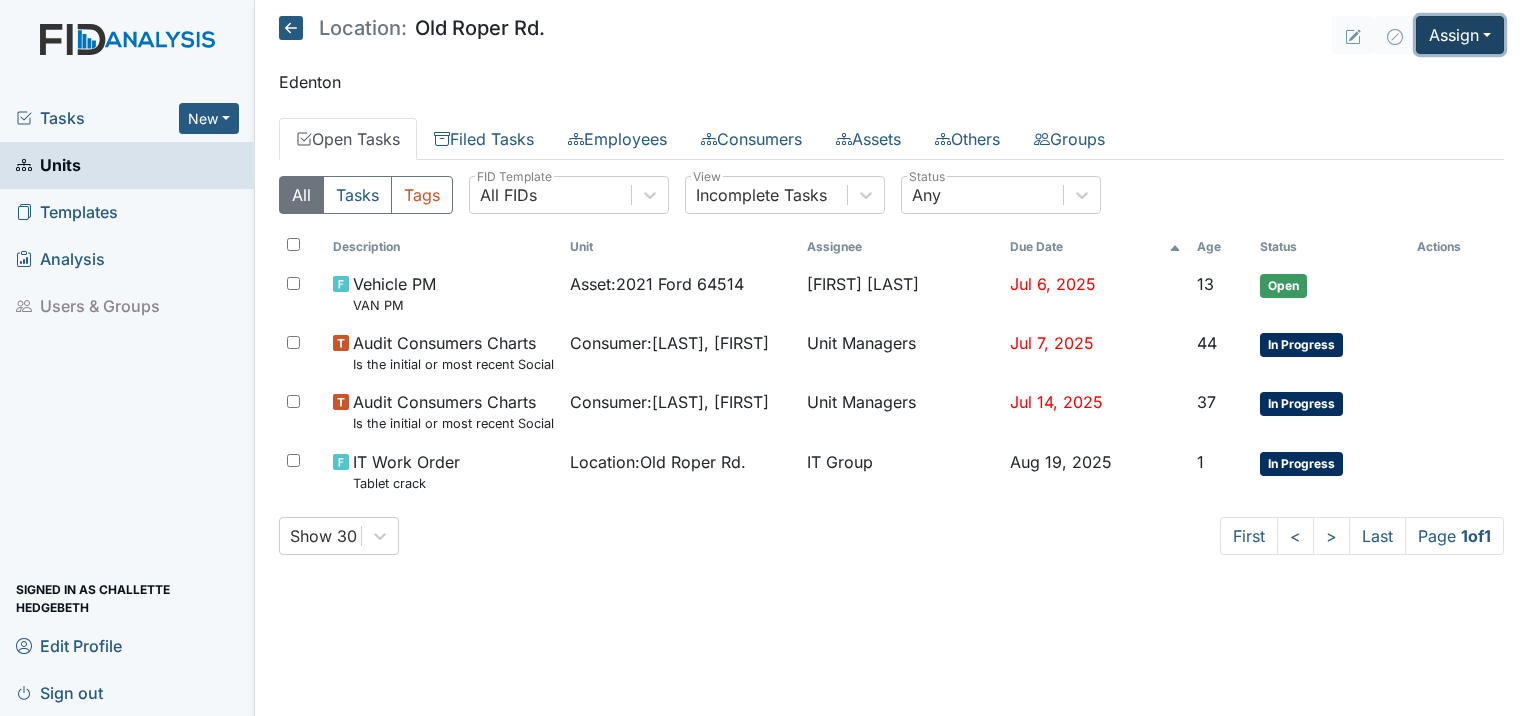 click on "Assign" at bounding box center (1460, 35) 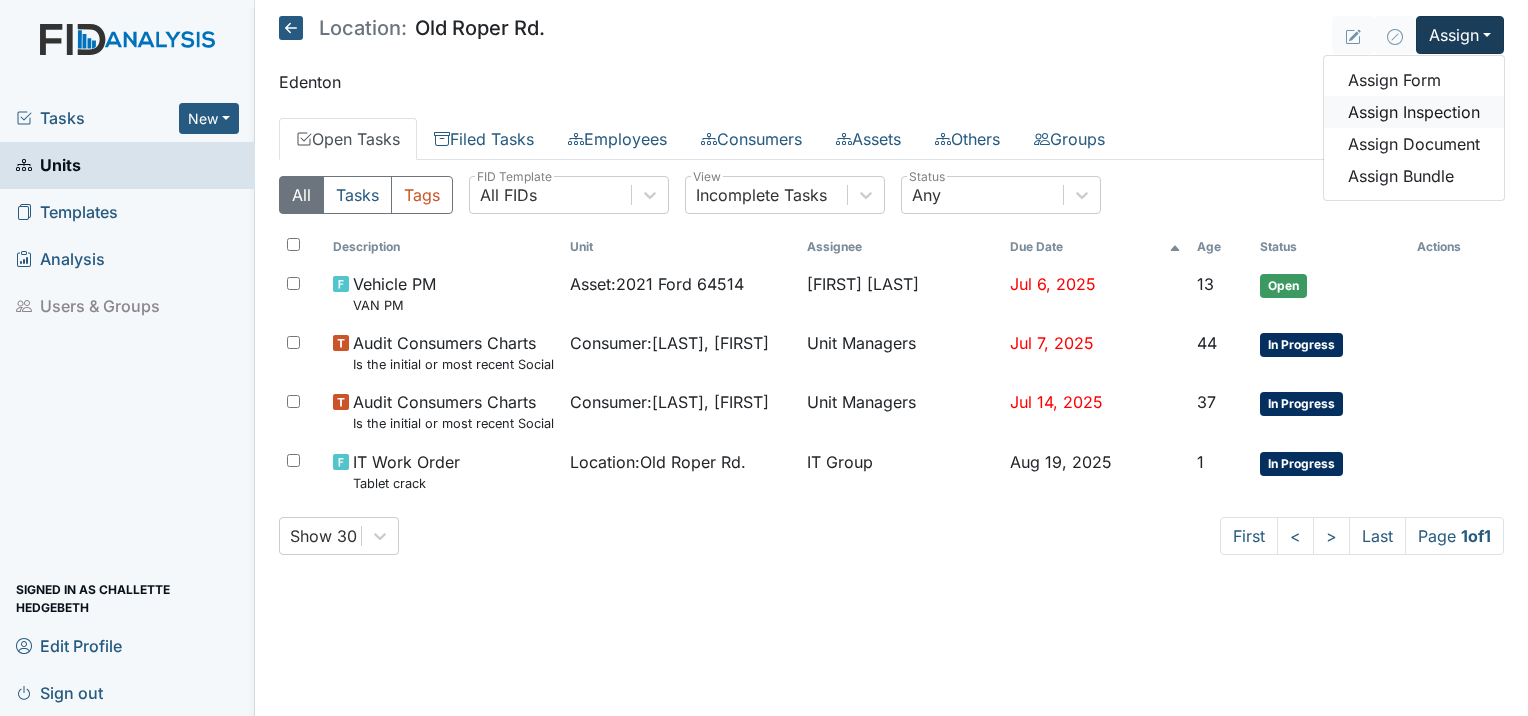 click on "Assign Inspection" at bounding box center [1414, 112] 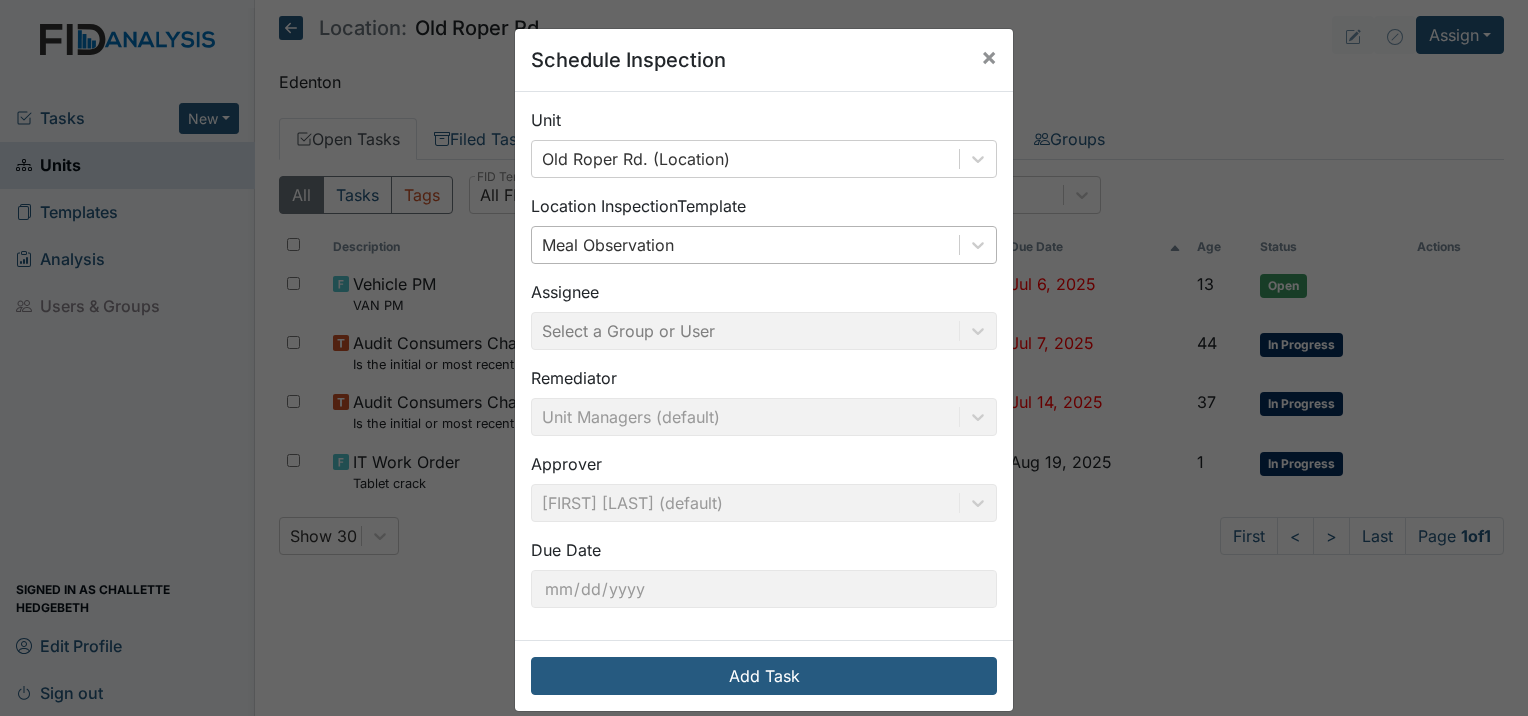 click on "Meal Observation" at bounding box center (608, 245) 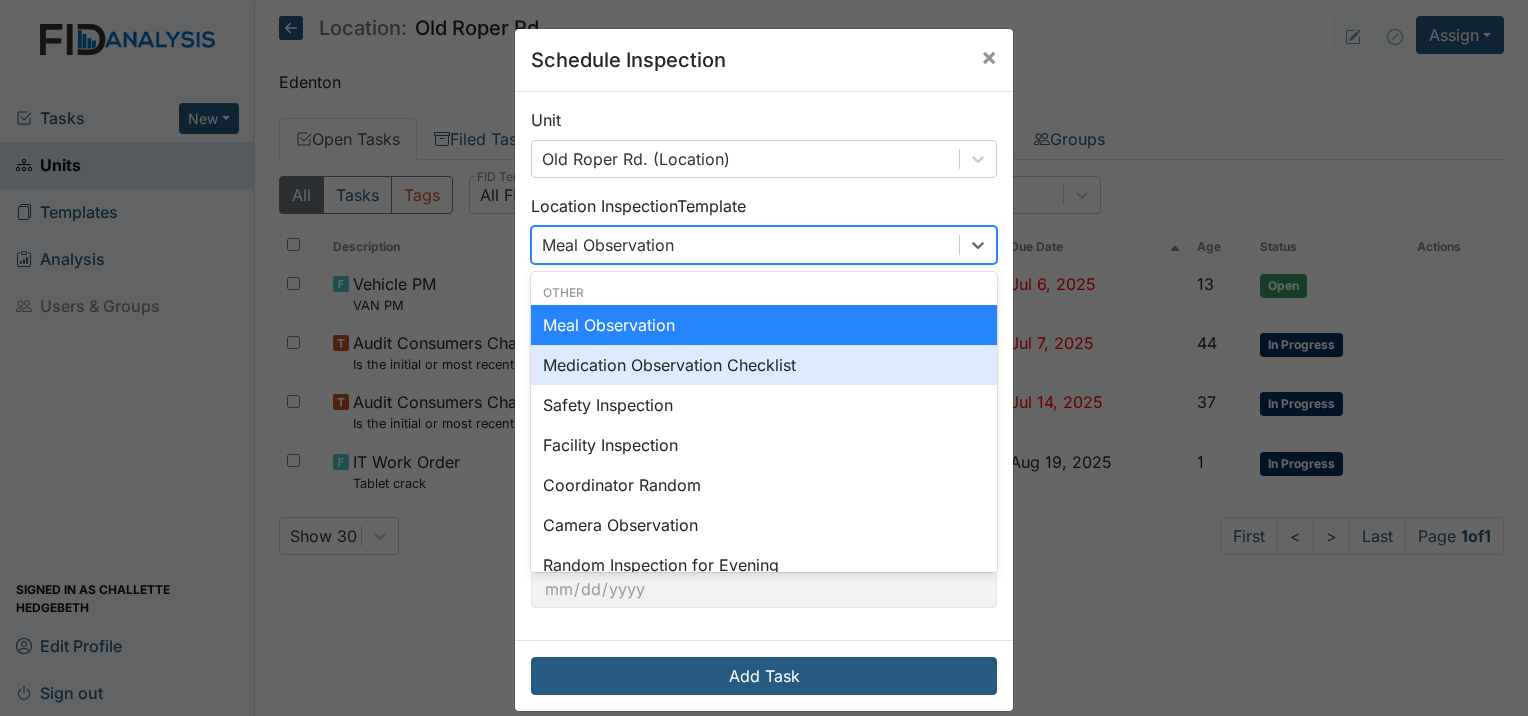 click on "Medication Observation Checklist" at bounding box center (764, 365) 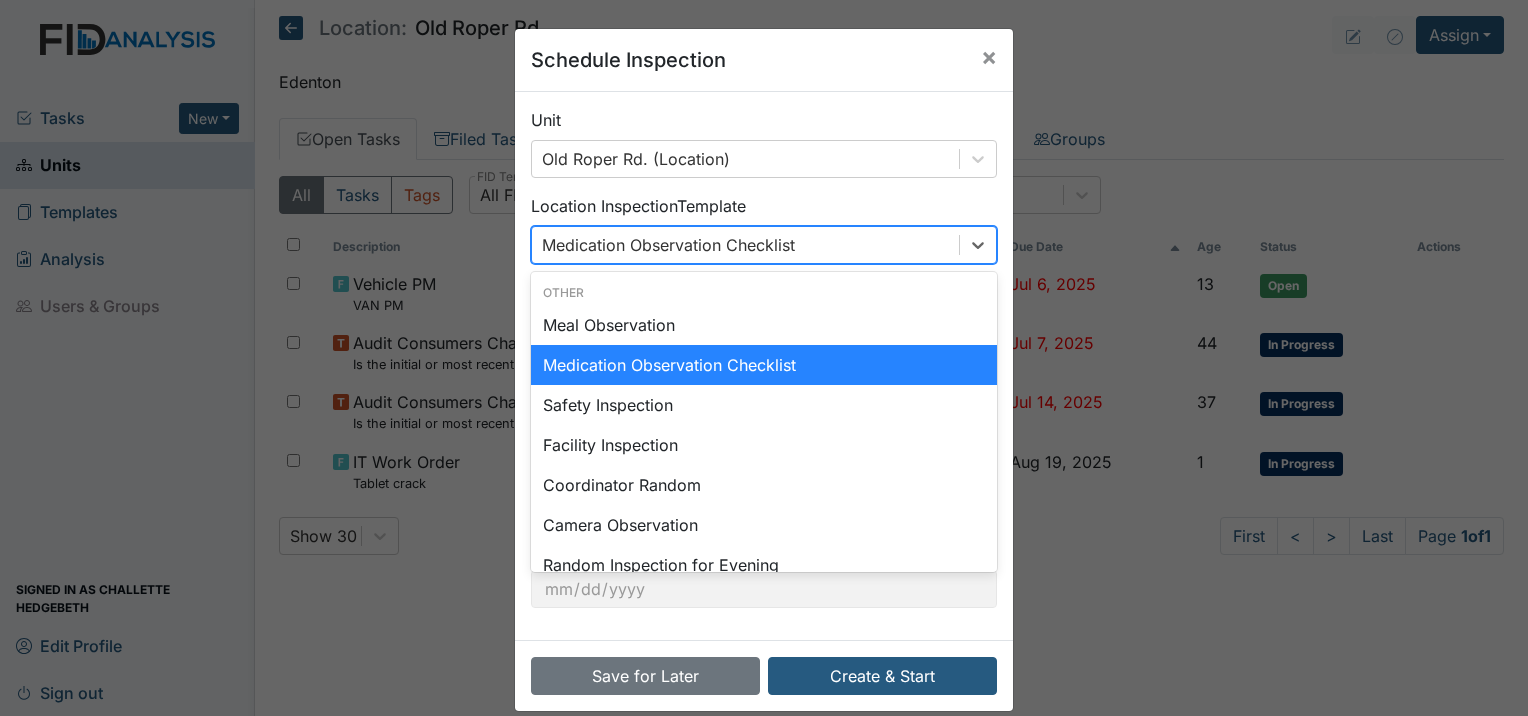 drag, startPoint x: 682, startPoint y: 244, endPoint x: 672, endPoint y: 256, distance: 15.6205 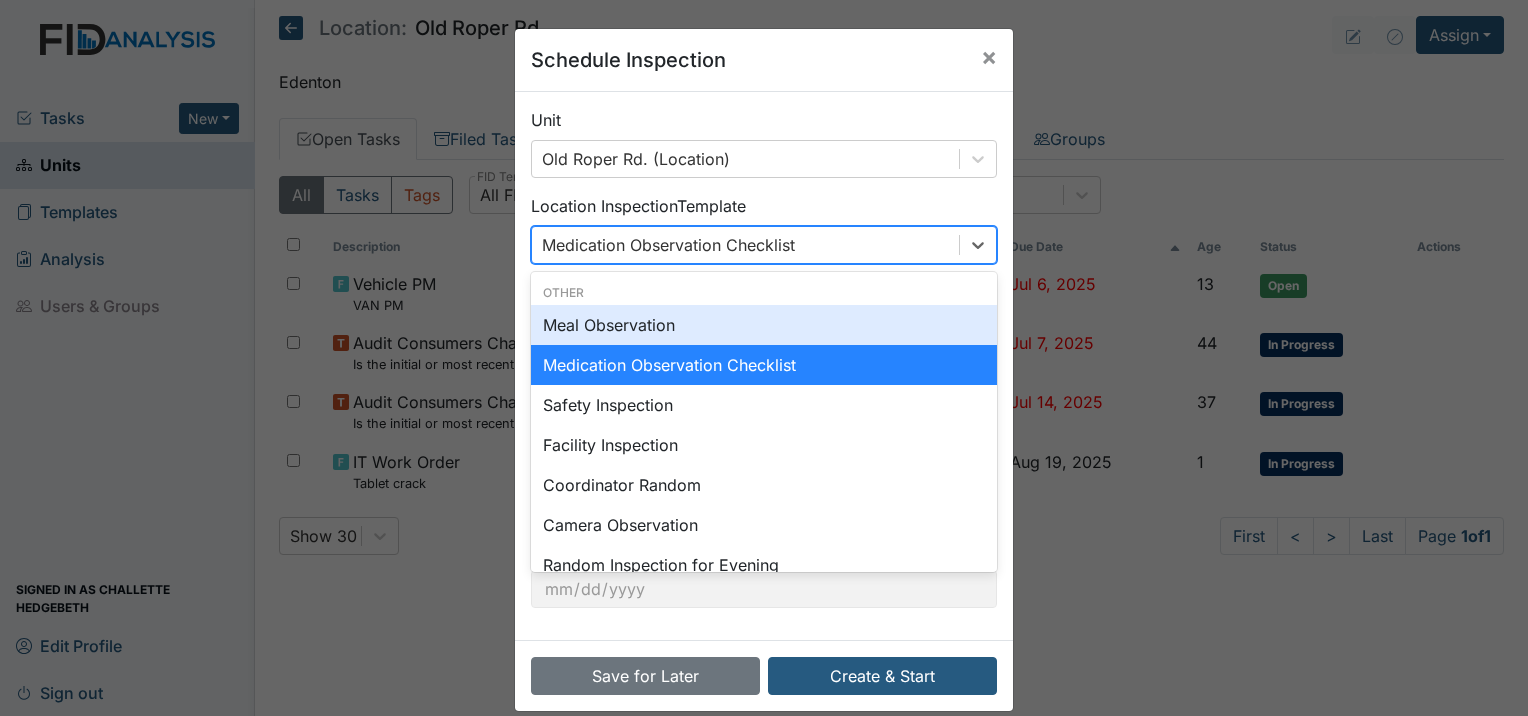 click on "Meal Observation" at bounding box center [764, 325] 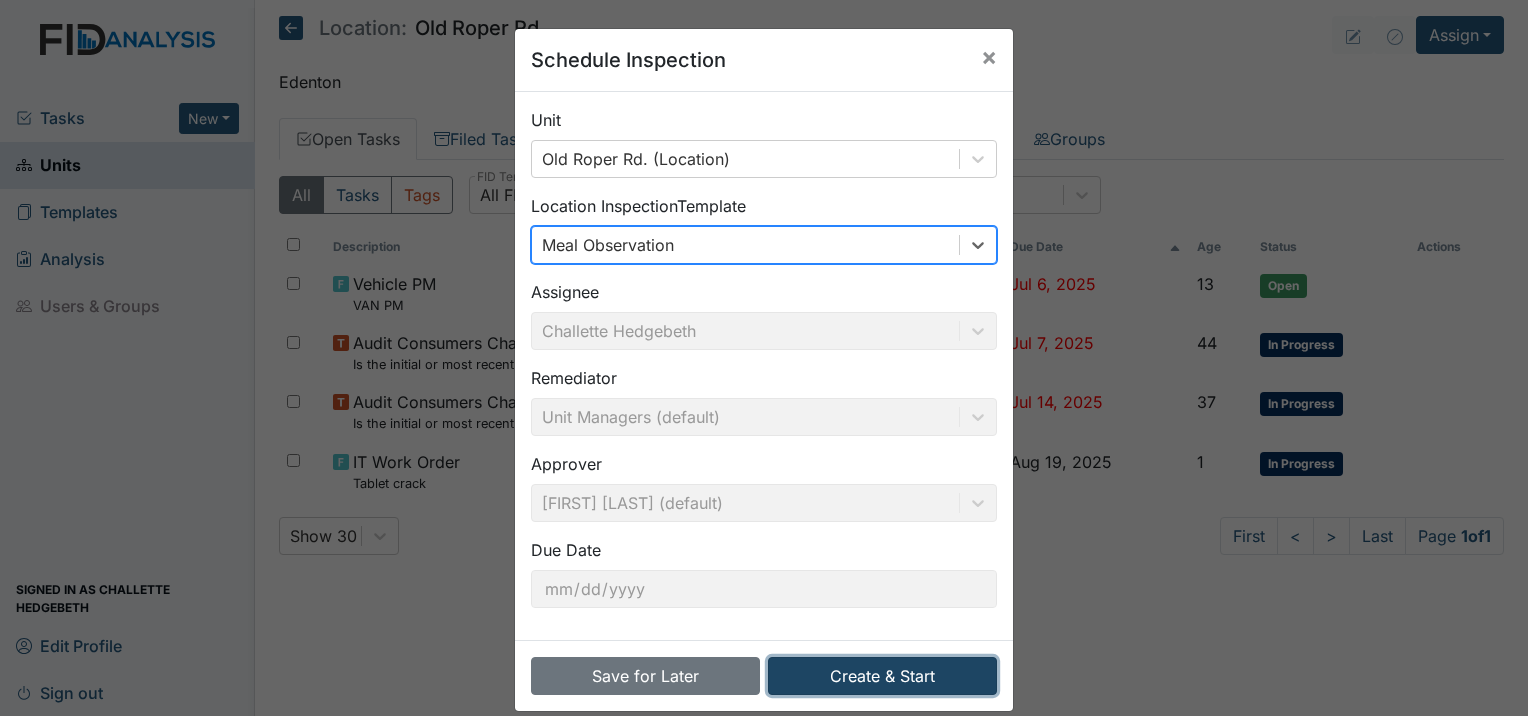 click on "Create & Start" at bounding box center (882, 676) 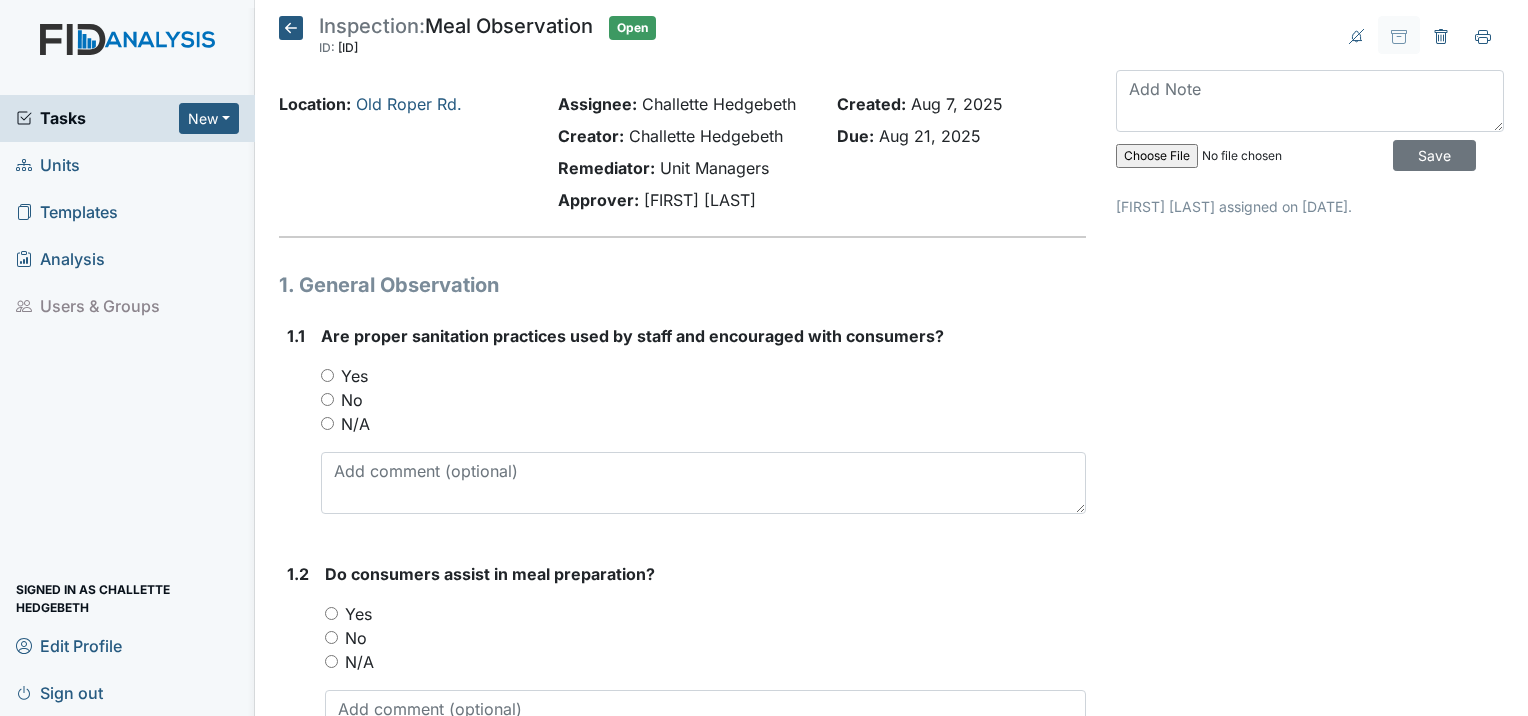 scroll, scrollTop: 0, scrollLeft: 0, axis: both 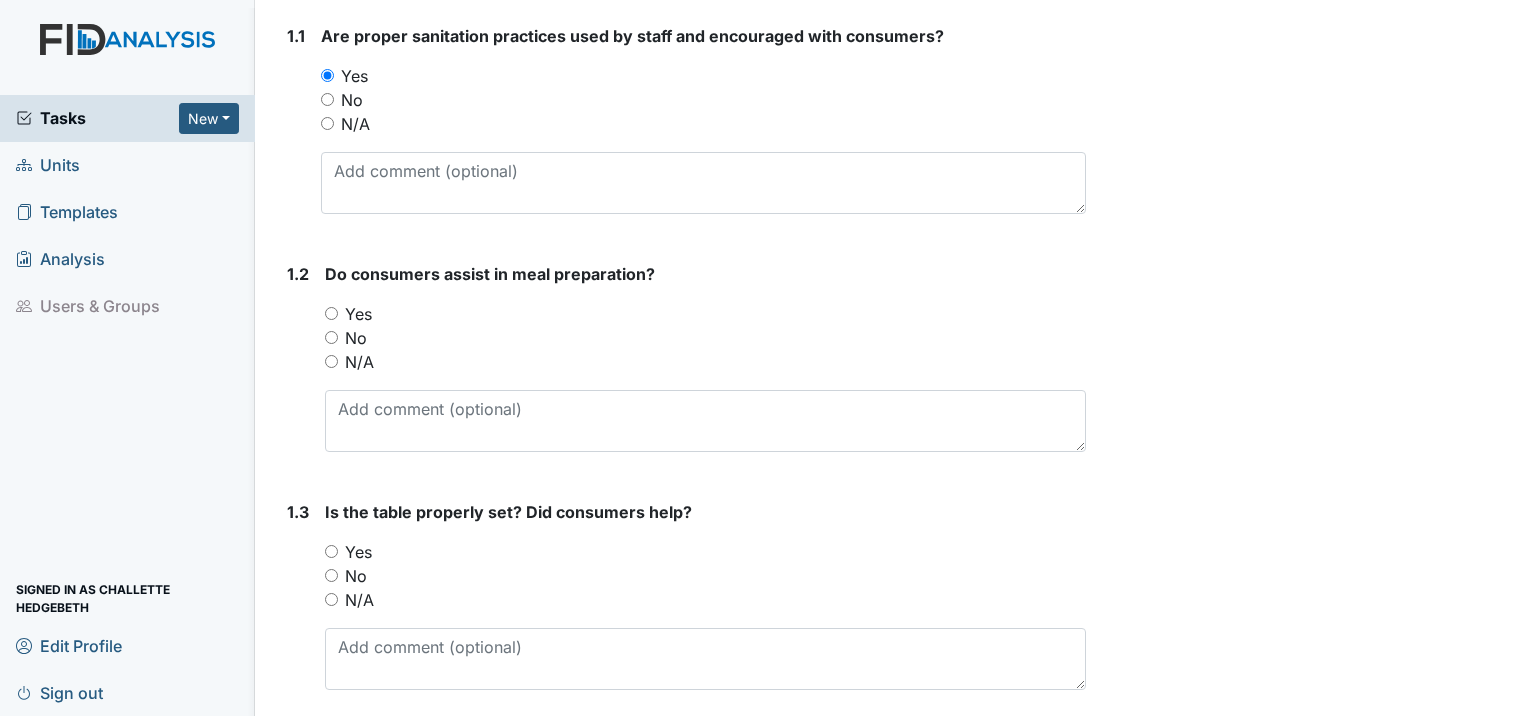 click on "Yes" at bounding box center [331, 313] 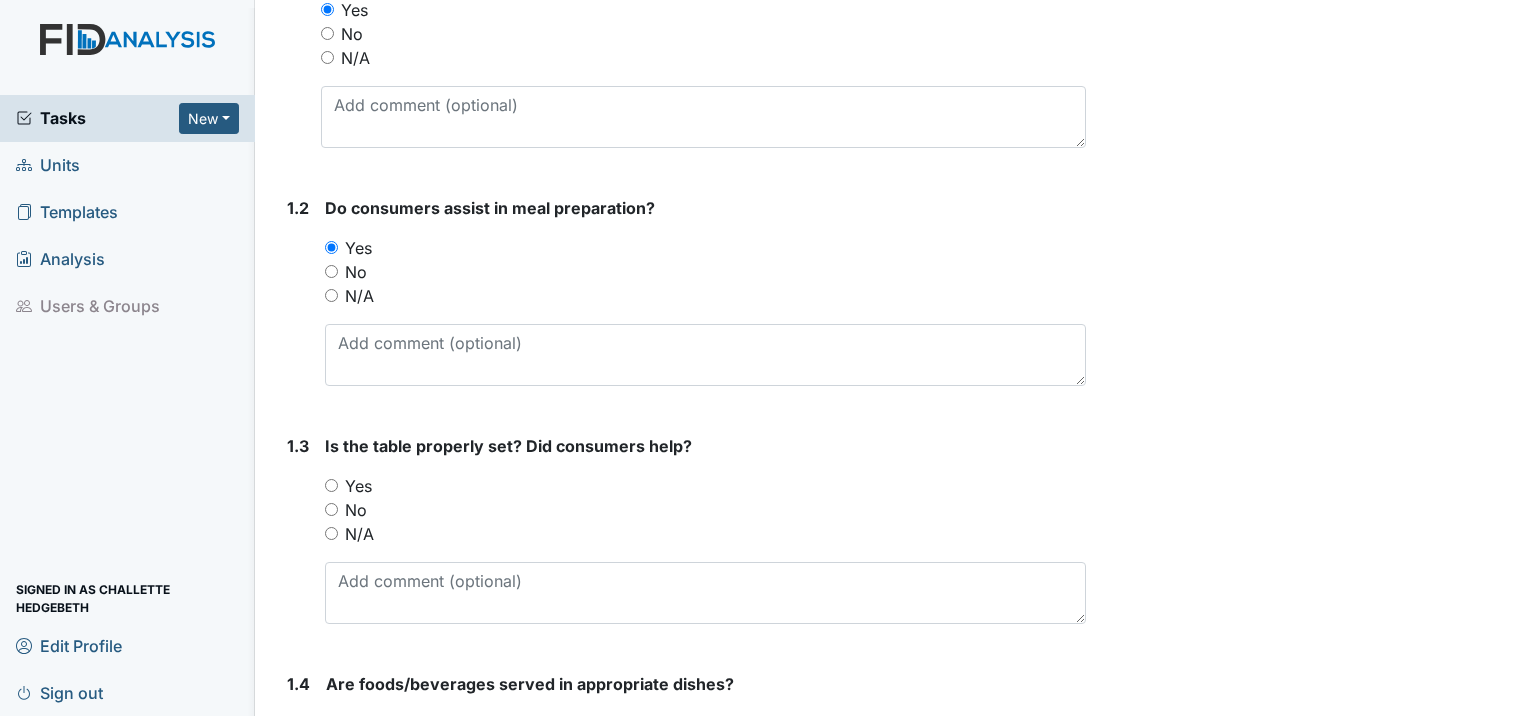 scroll, scrollTop: 500, scrollLeft: 0, axis: vertical 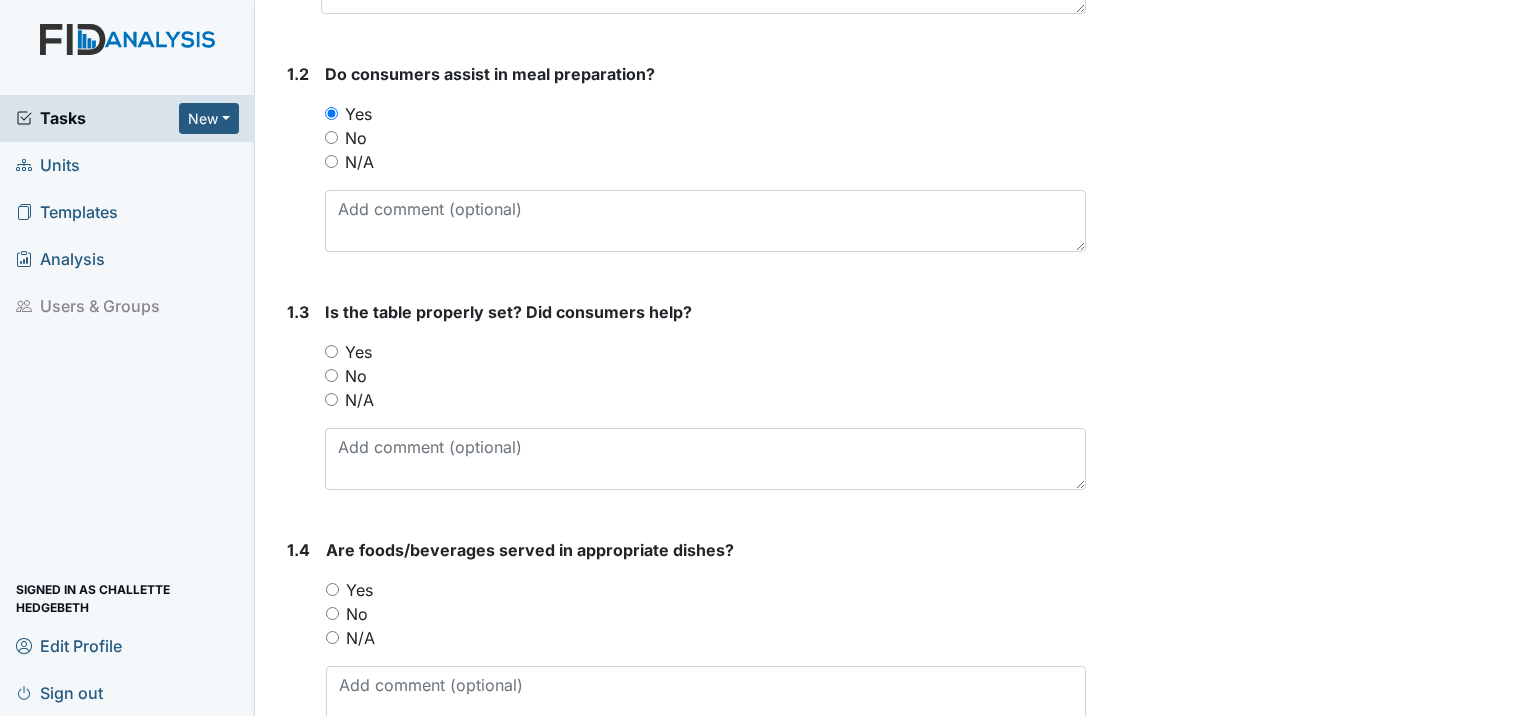 click on "Yes" at bounding box center (331, 351) 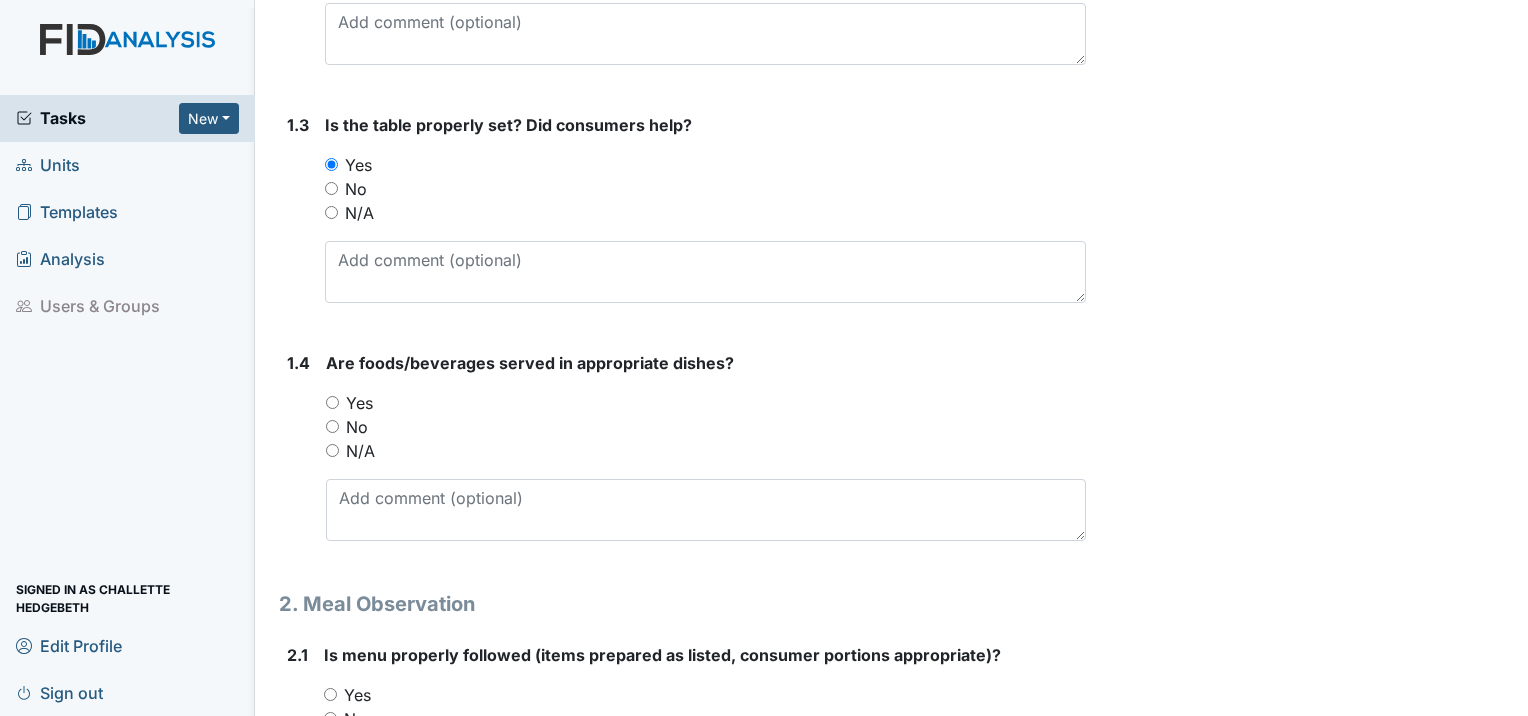 scroll, scrollTop: 700, scrollLeft: 0, axis: vertical 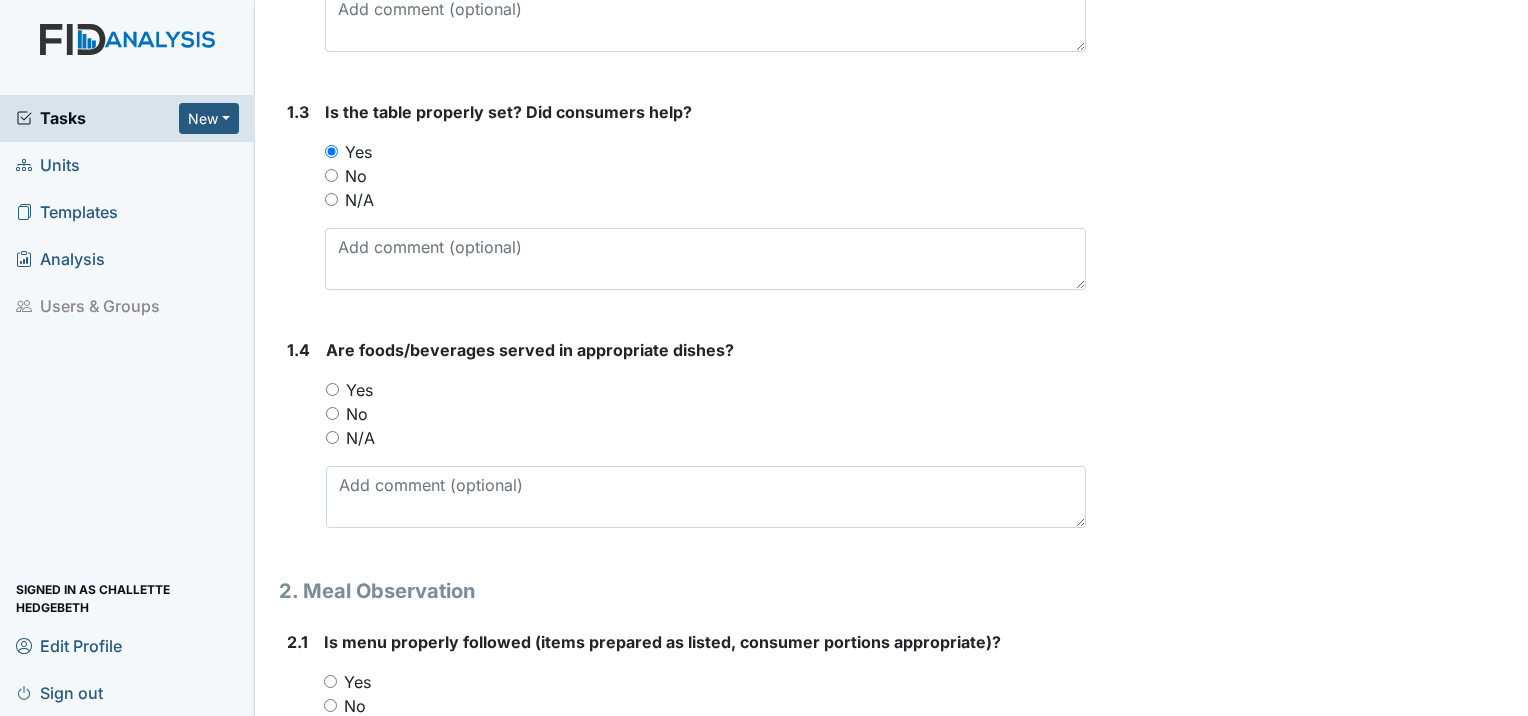 click on "Yes" at bounding box center [706, 390] 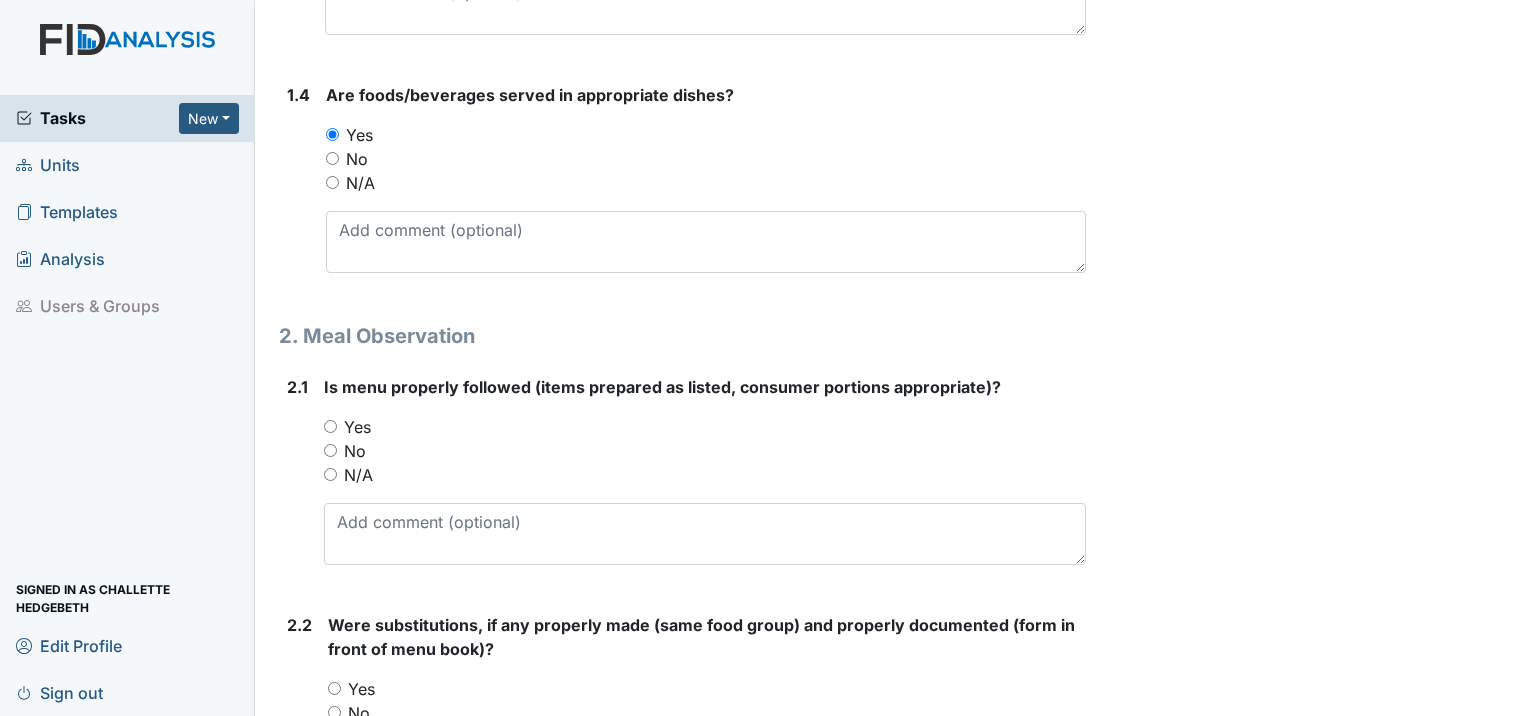 scroll, scrollTop: 1000, scrollLeft: 0, axis: vertical 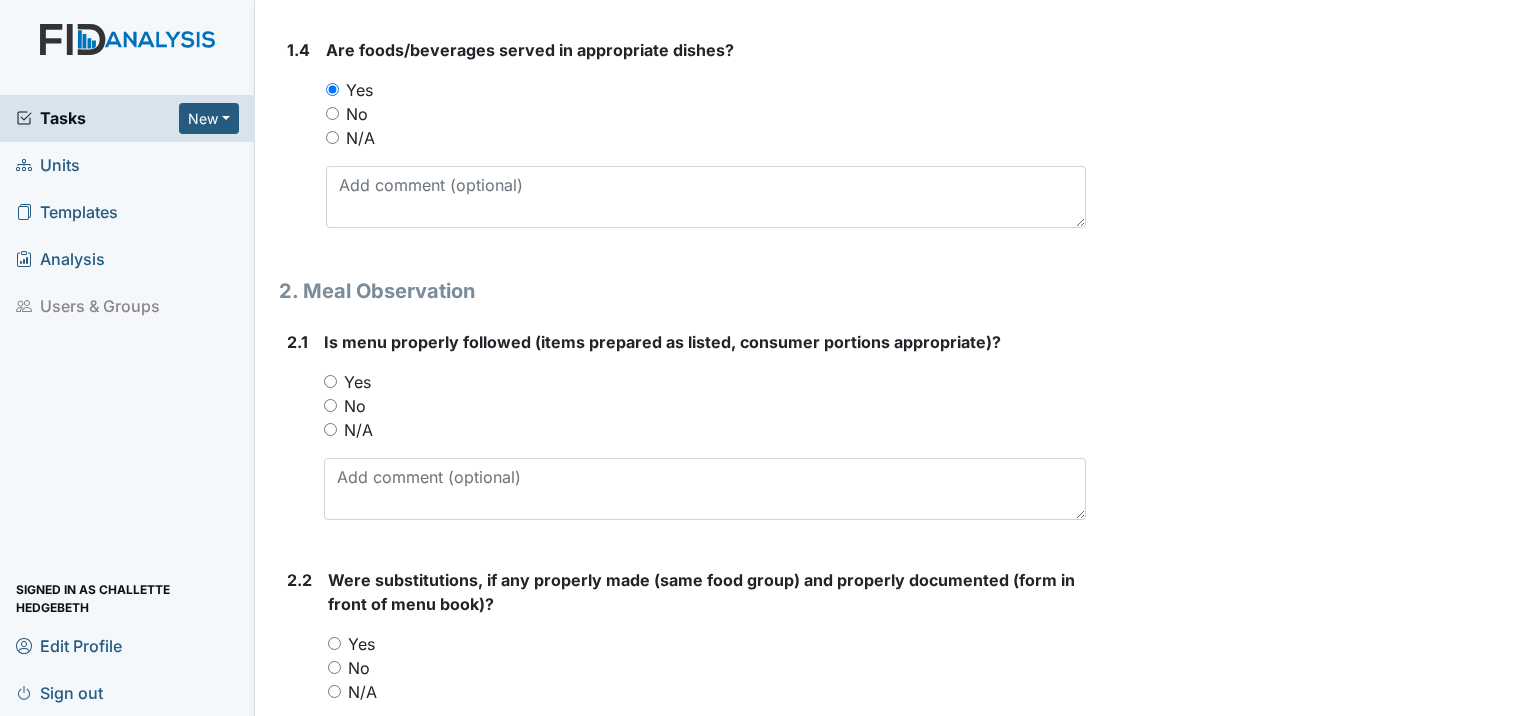 click on "Yes" at bounding box center (330, 381) 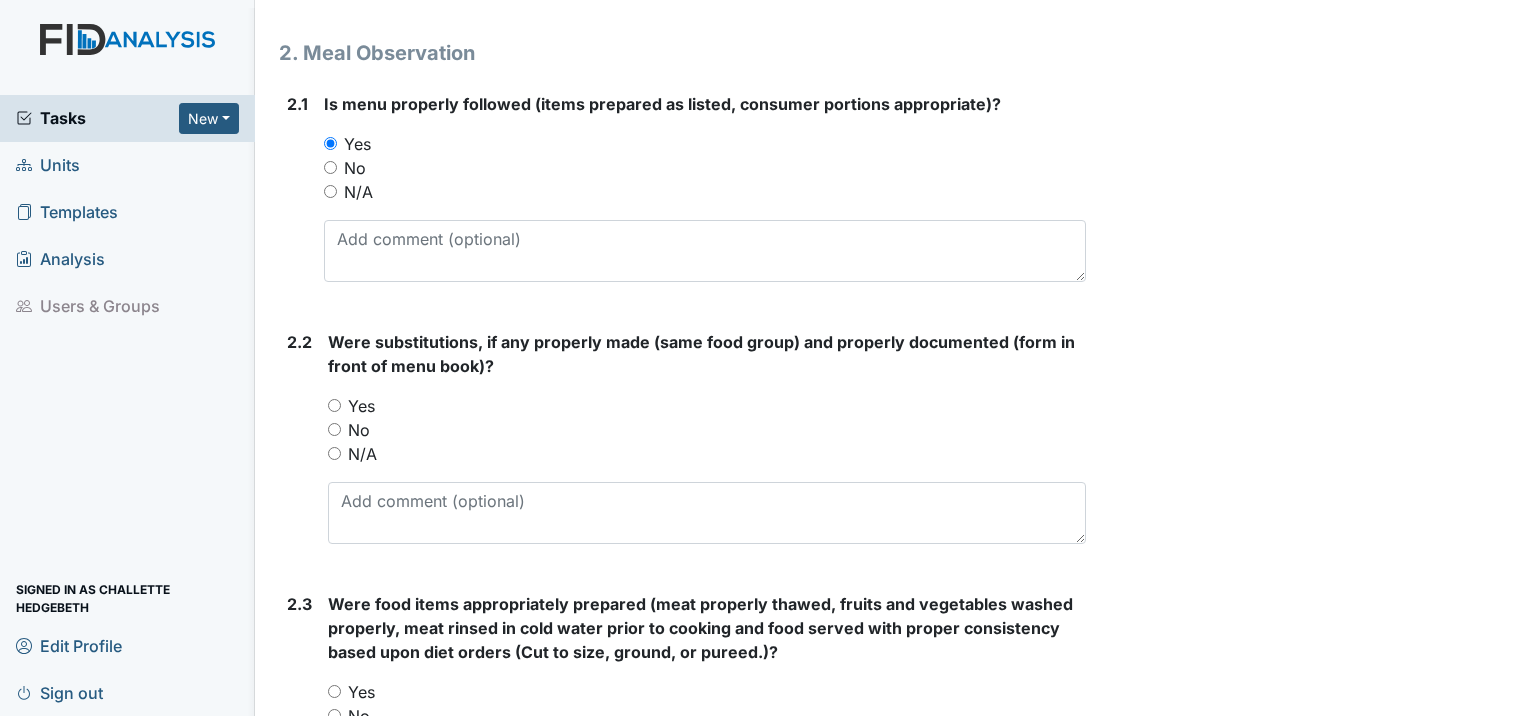 scroll, scrollTop: 1300, scrollLeft: 0, axis: vertical 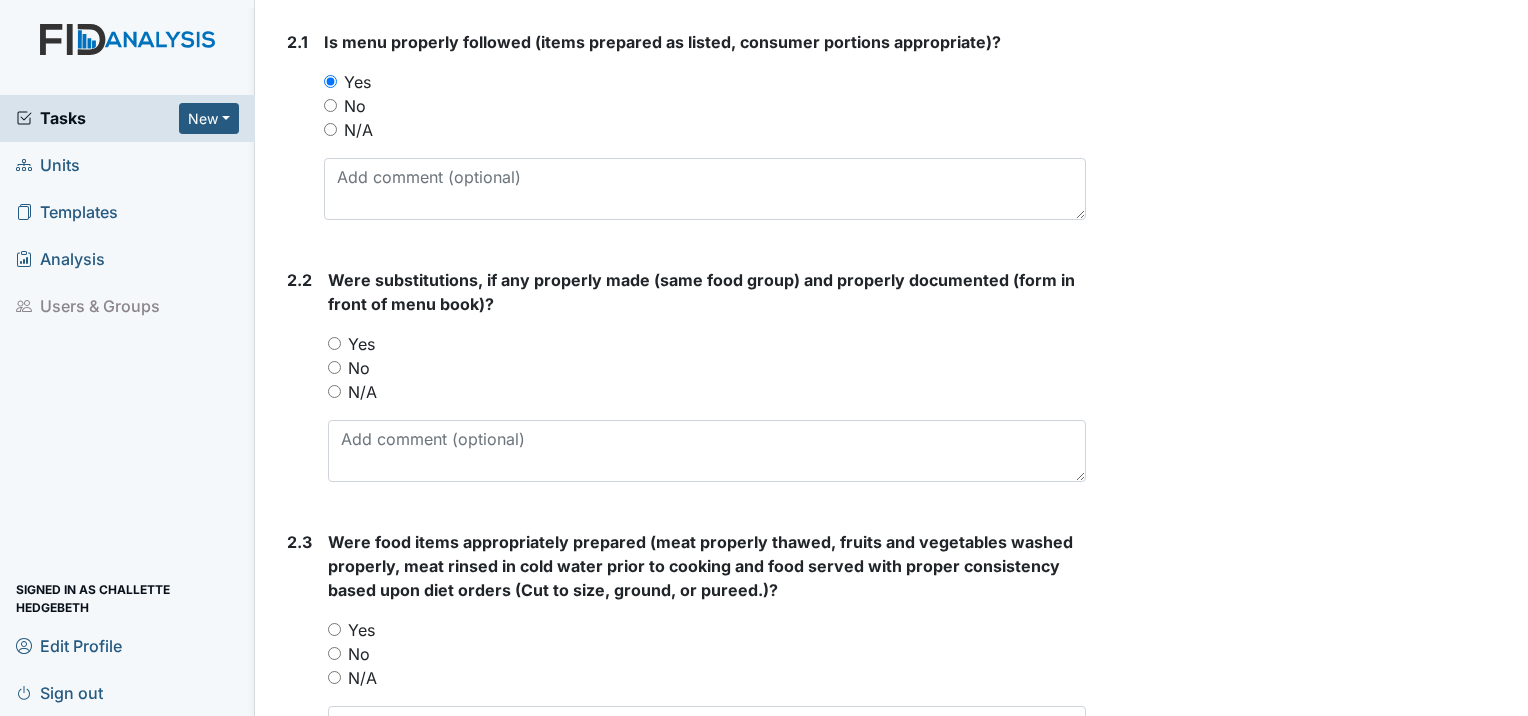 click on "No" at bounding box center [334, 367] 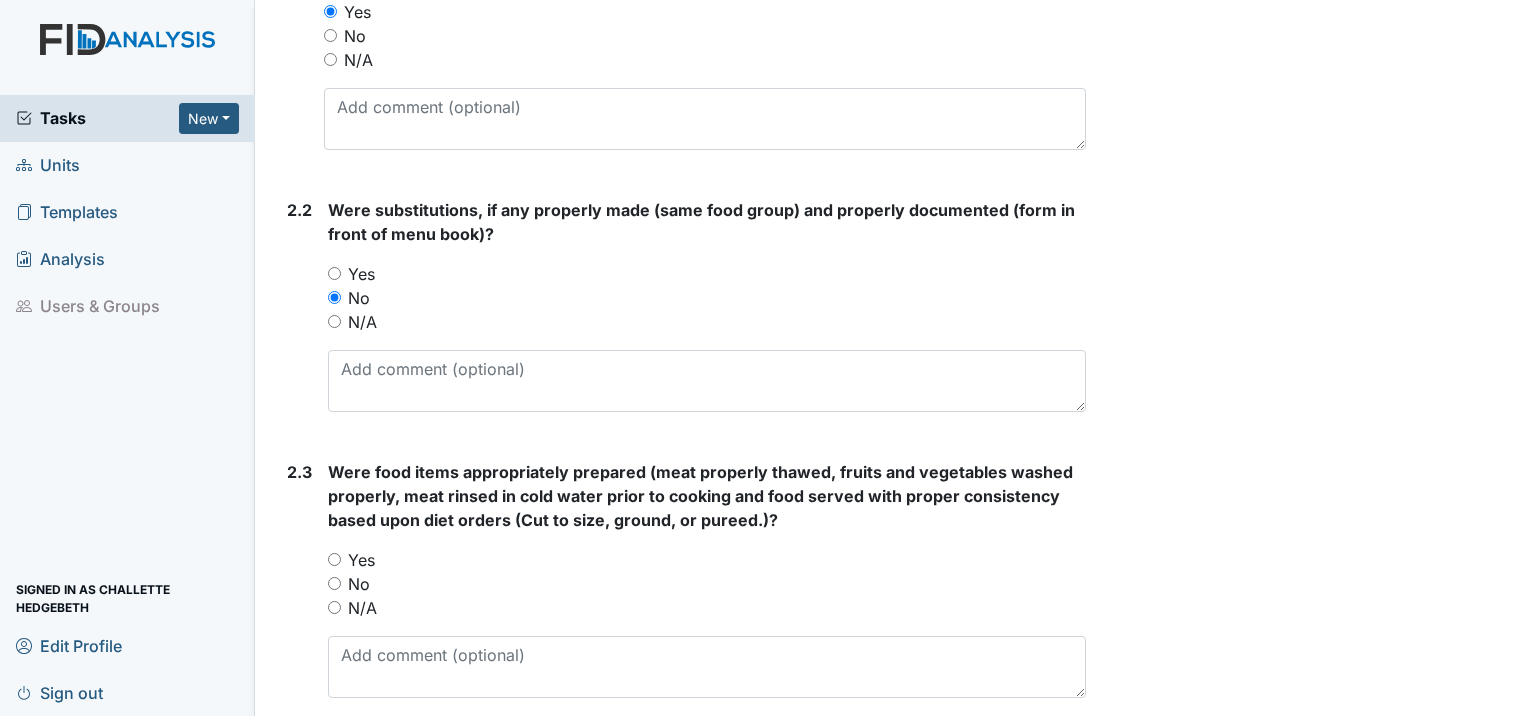 scroll, scrollTop: 1500, scrollLeft: 0, axis: vertical 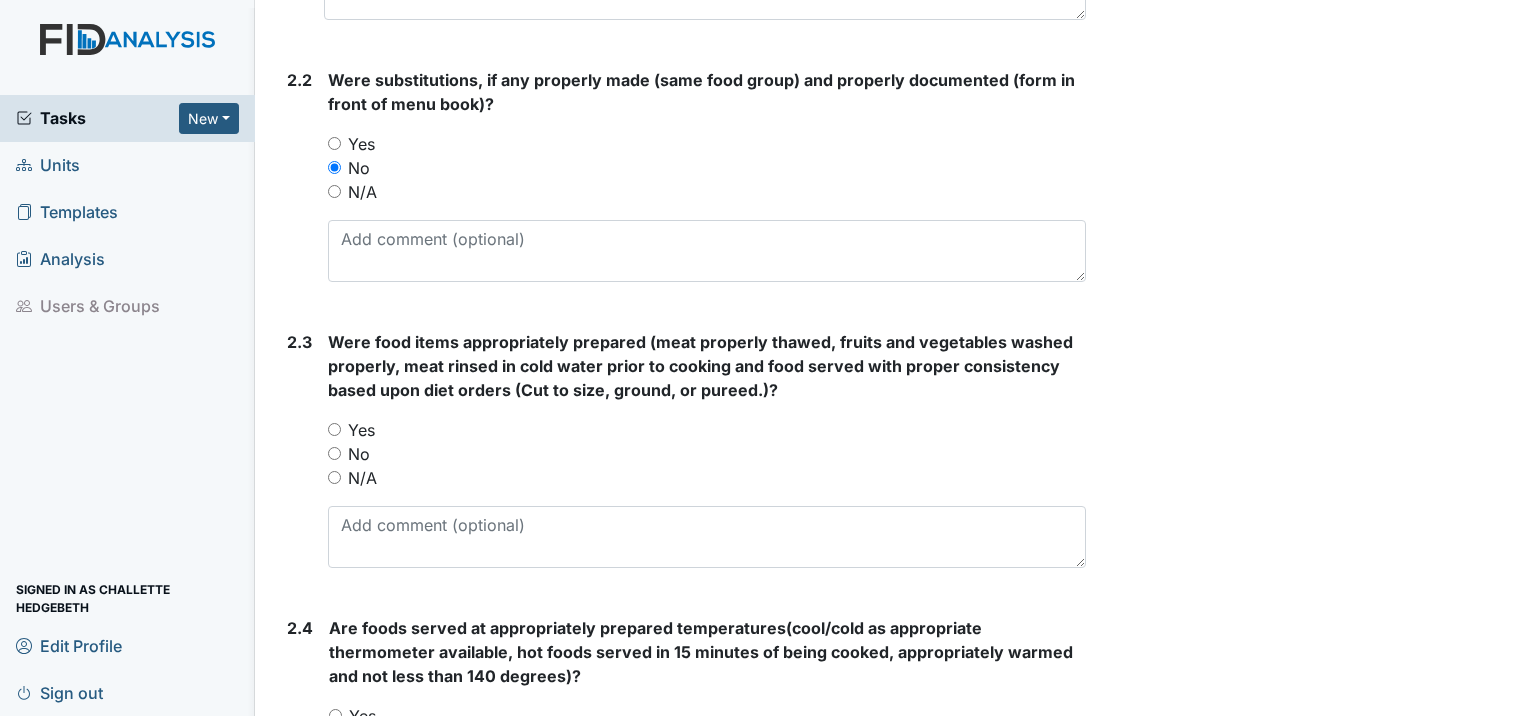 click on "Yes" at bounding box center [334, 429] 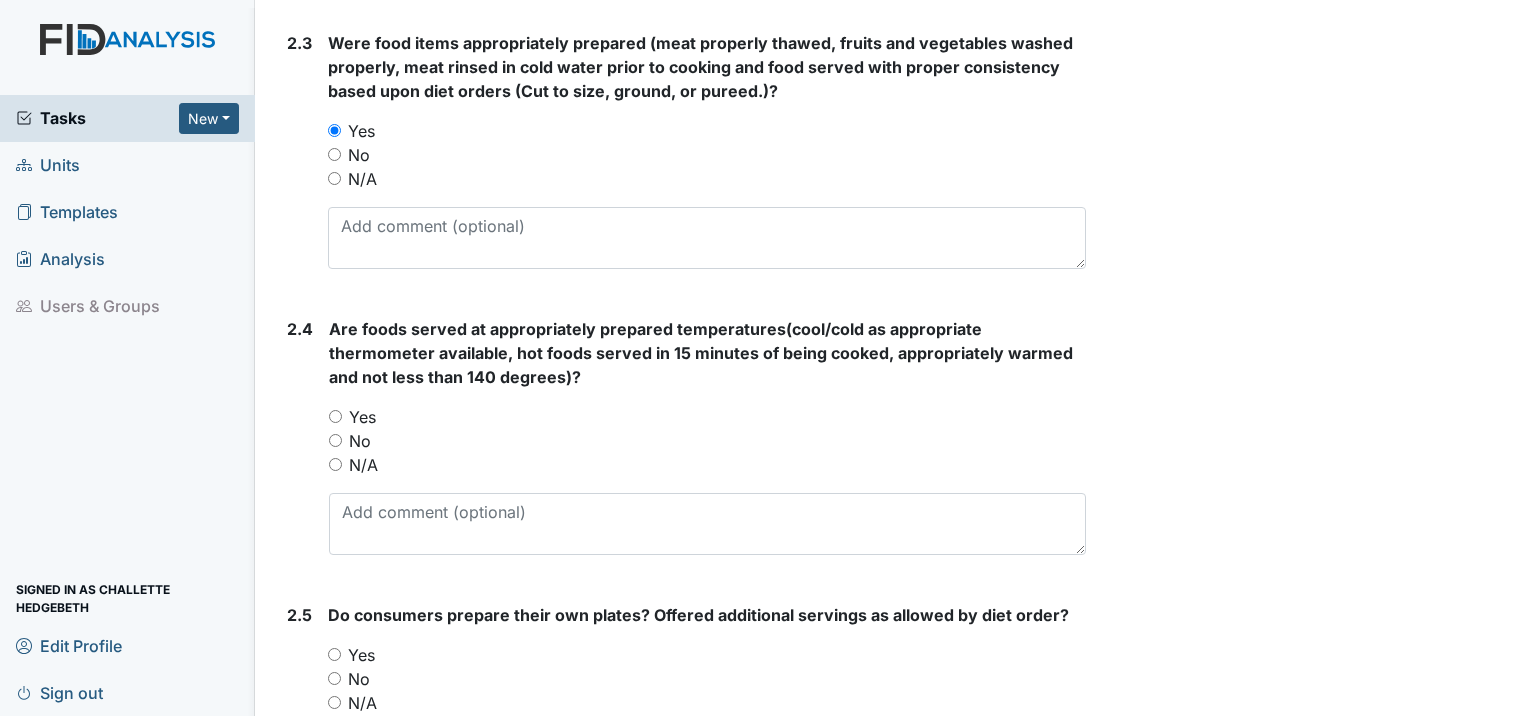 scroll, scrollTop: 1800, scrollLeft: 0, axis: vertical 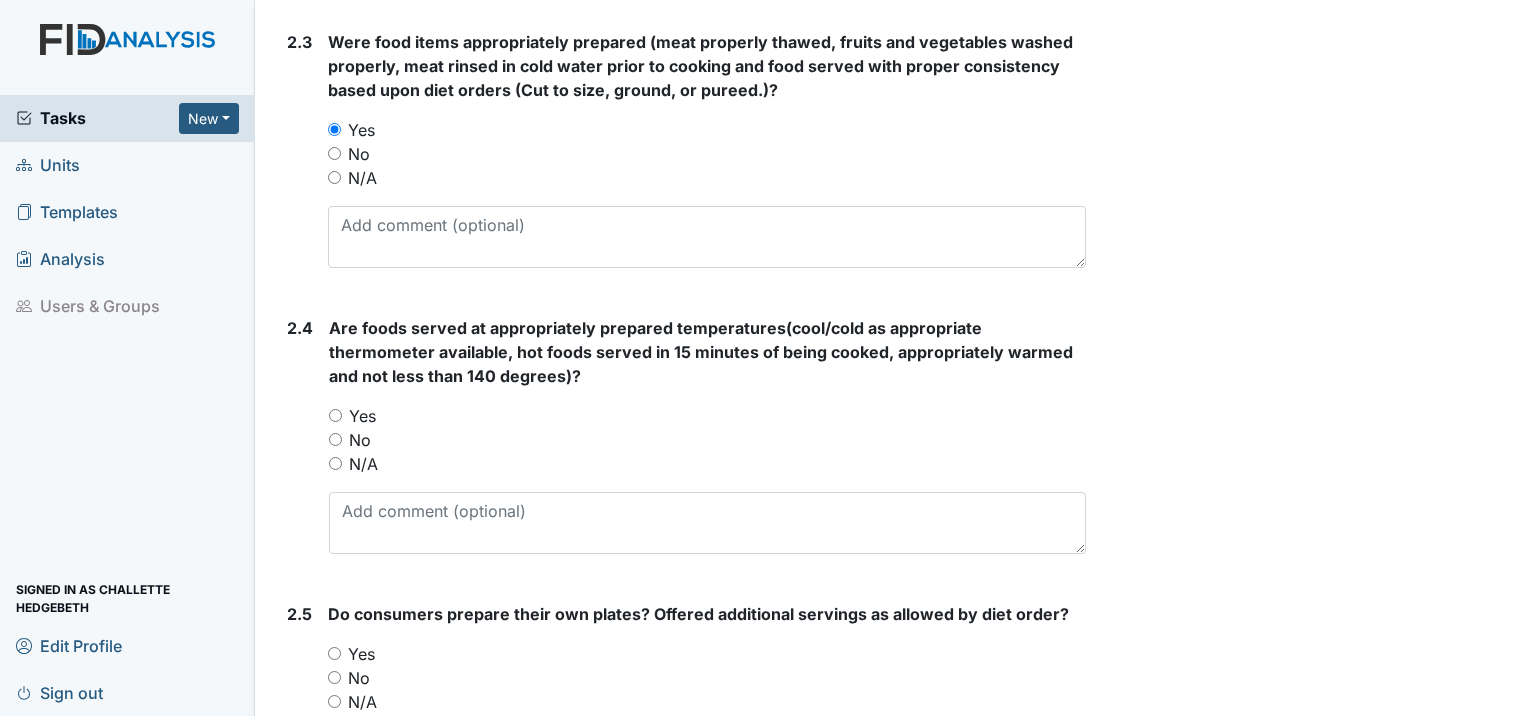 click on "Yes" at bounding box center (335, 415) 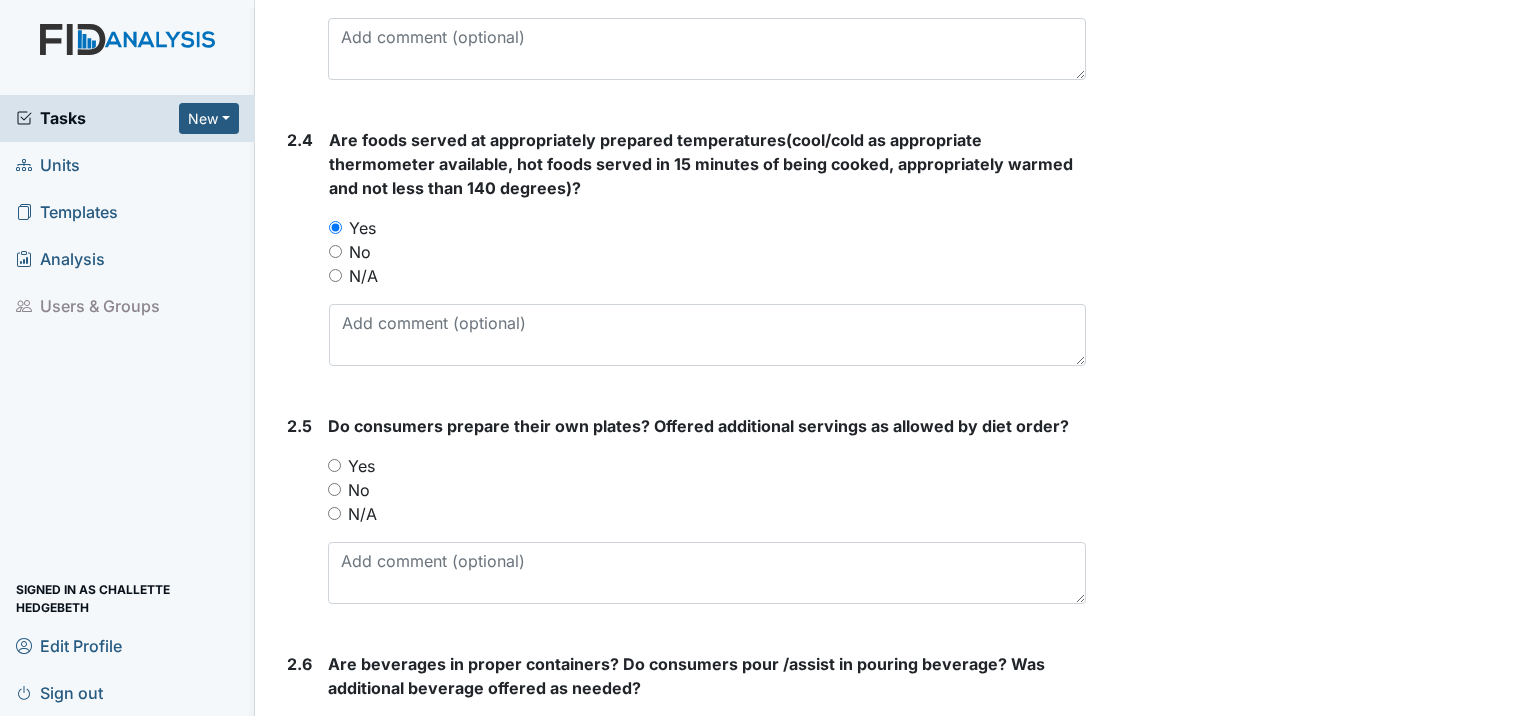 scroll, scrollTop: 2000, scrollLeft: 0, axis: vertical 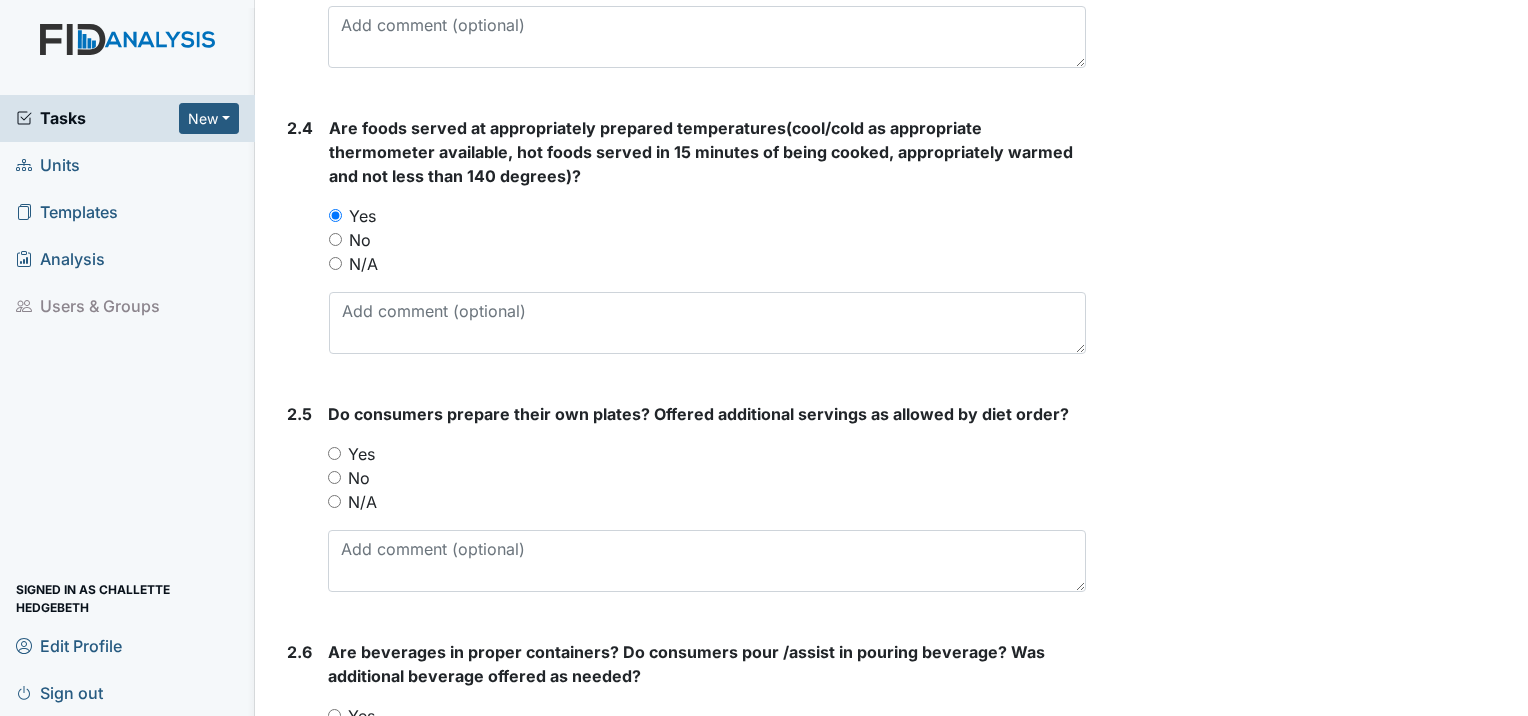 click on "Yes" at bounding box center [334, 453] 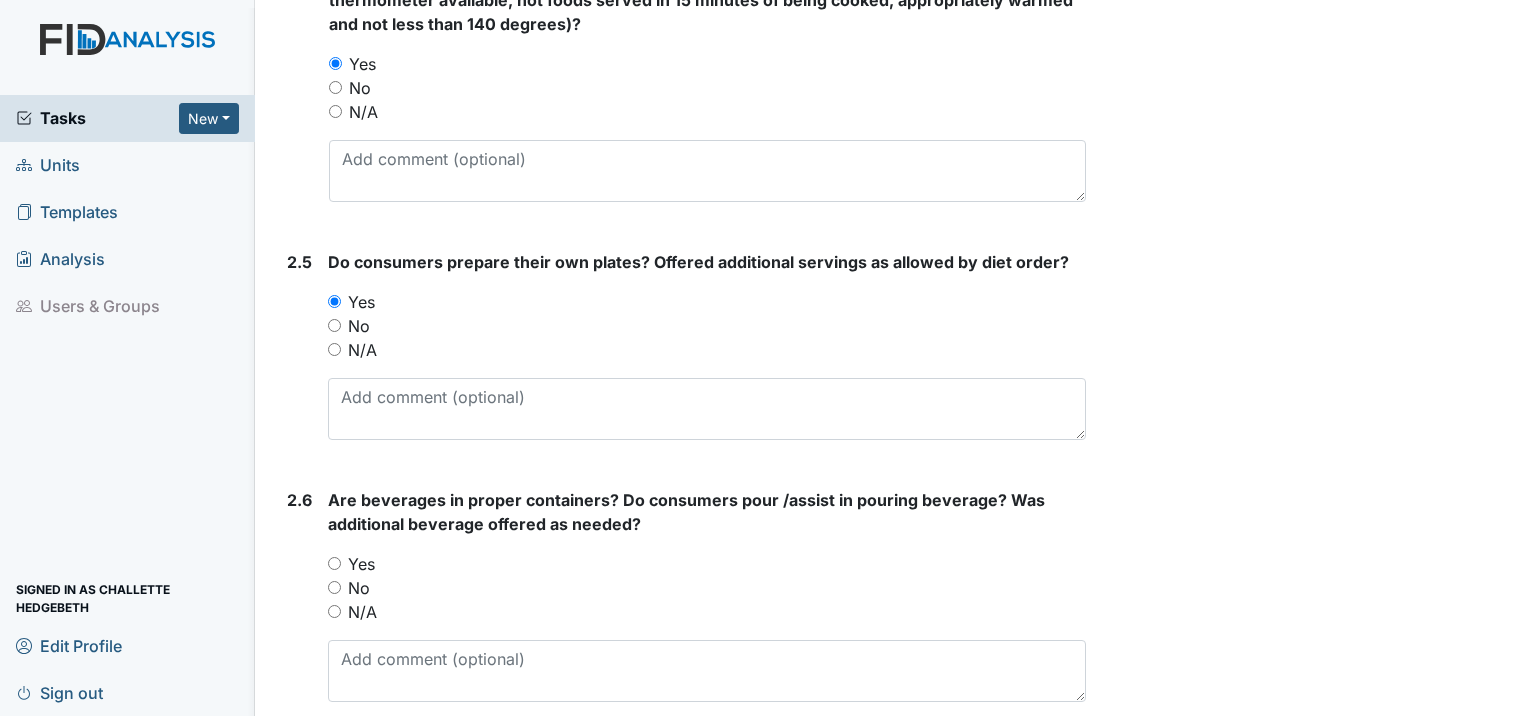 scroll, scrollTop: 2200, scrollLeft: 0, axis: vertical 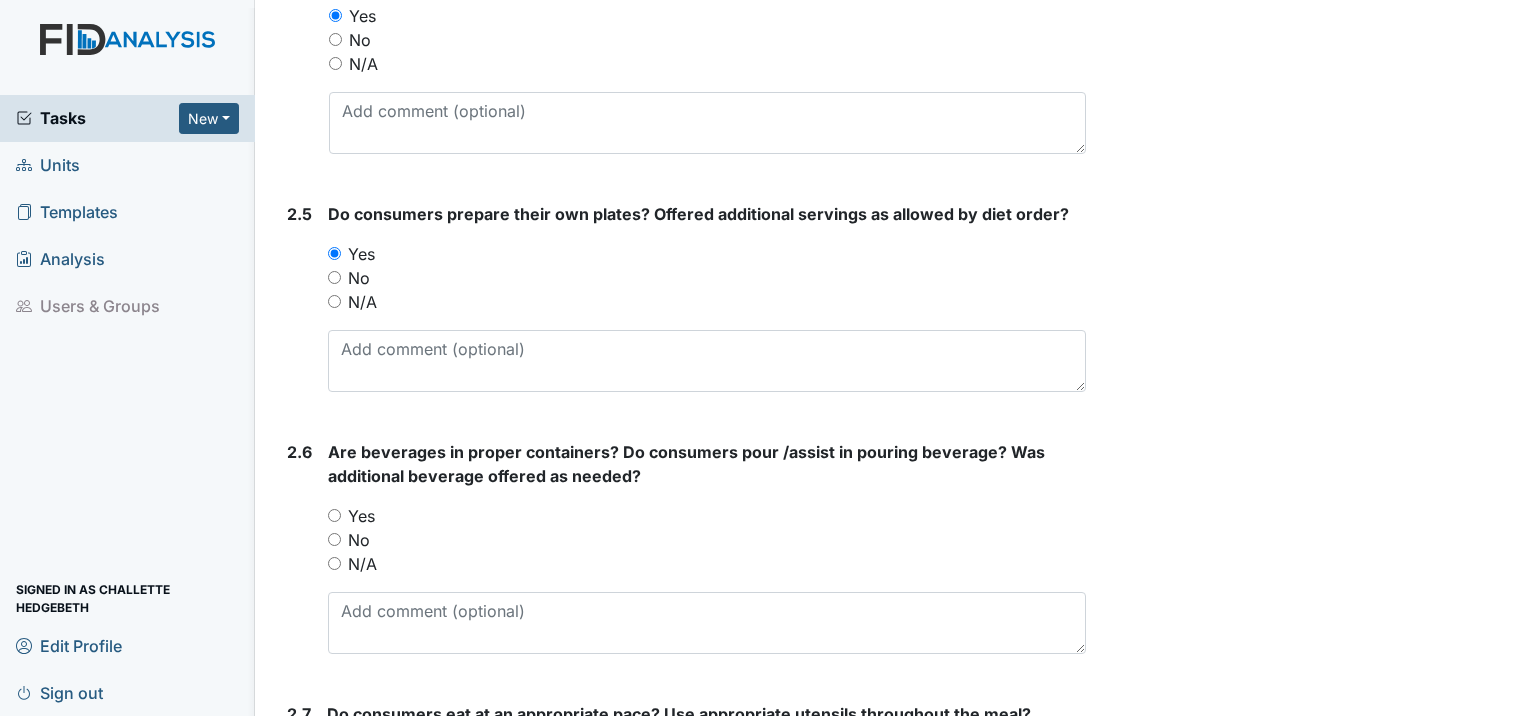 click on "Yes" at bounding box center (334, 515) 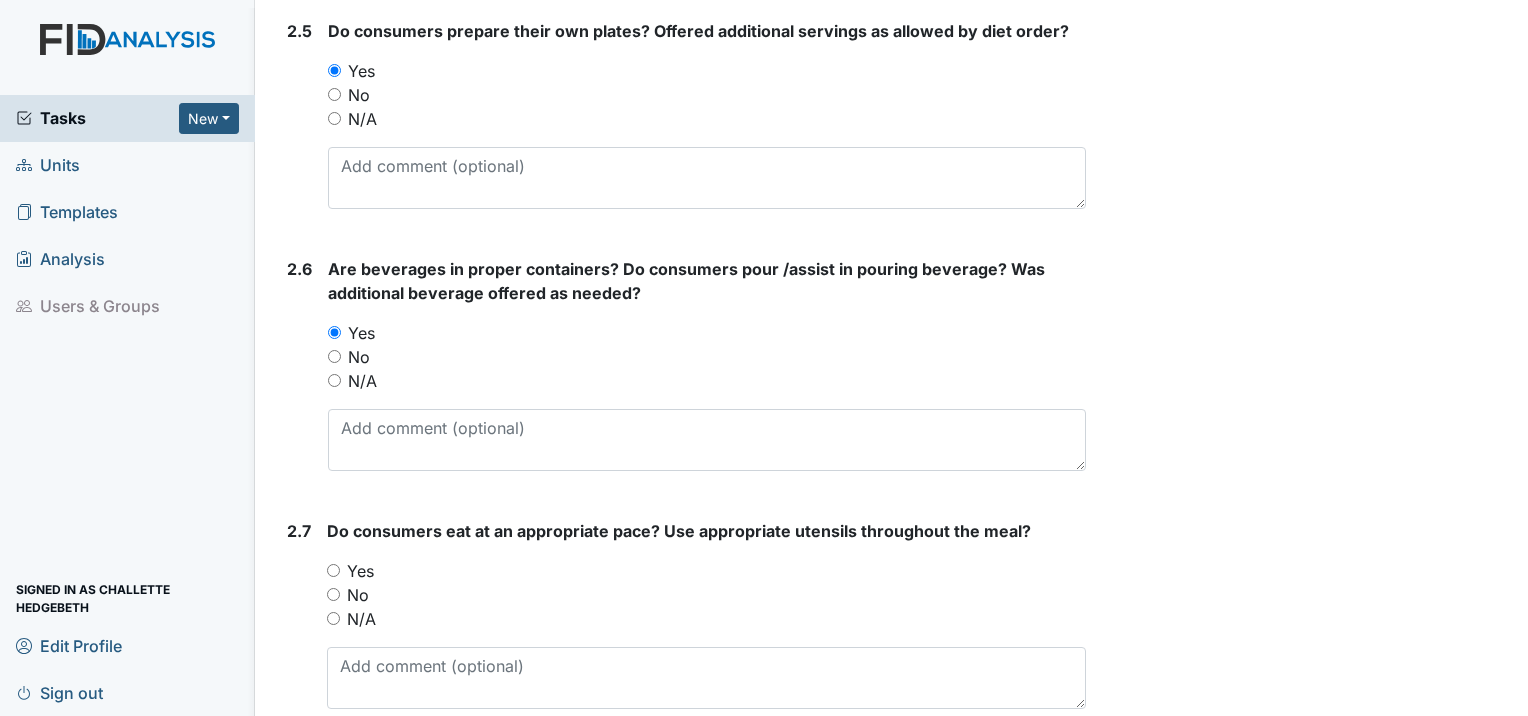 scroll, scrollTop: 2400, scrollLeft: 0, axis: vertical 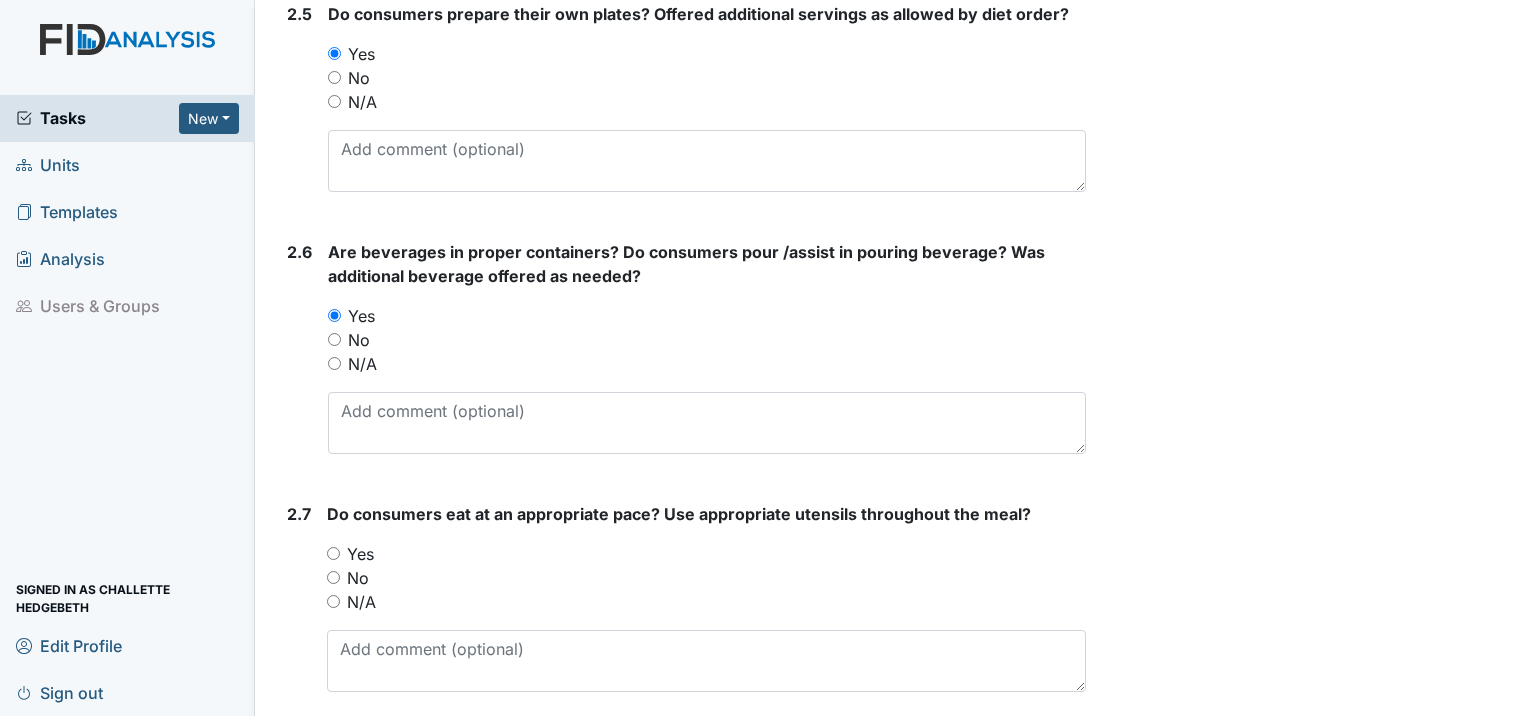 click on "Yes" at bounding box center [333, 553] 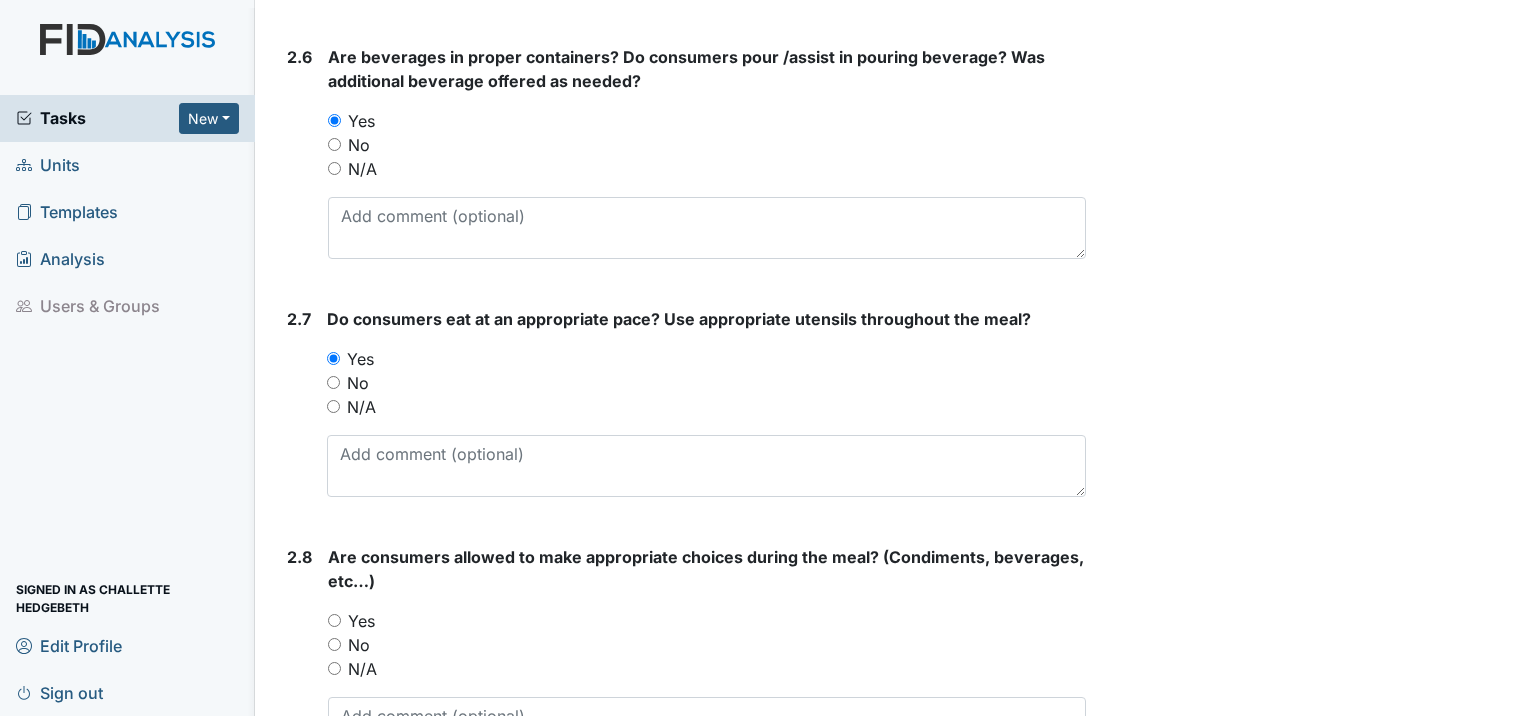 scroll, scrollTop: 2700, scrollLeft: 0, axis: vertical 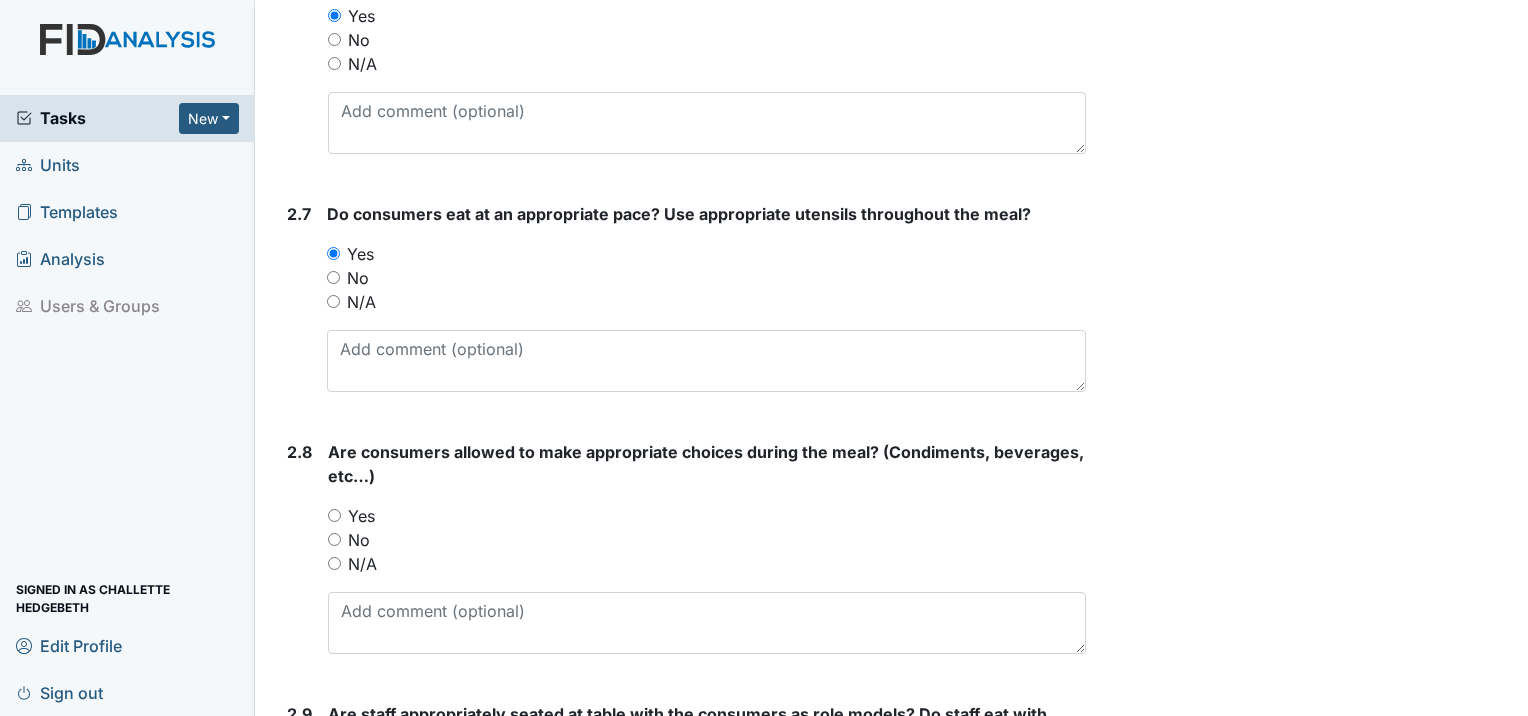 click on "Yes" at bounding box center [334, 515] 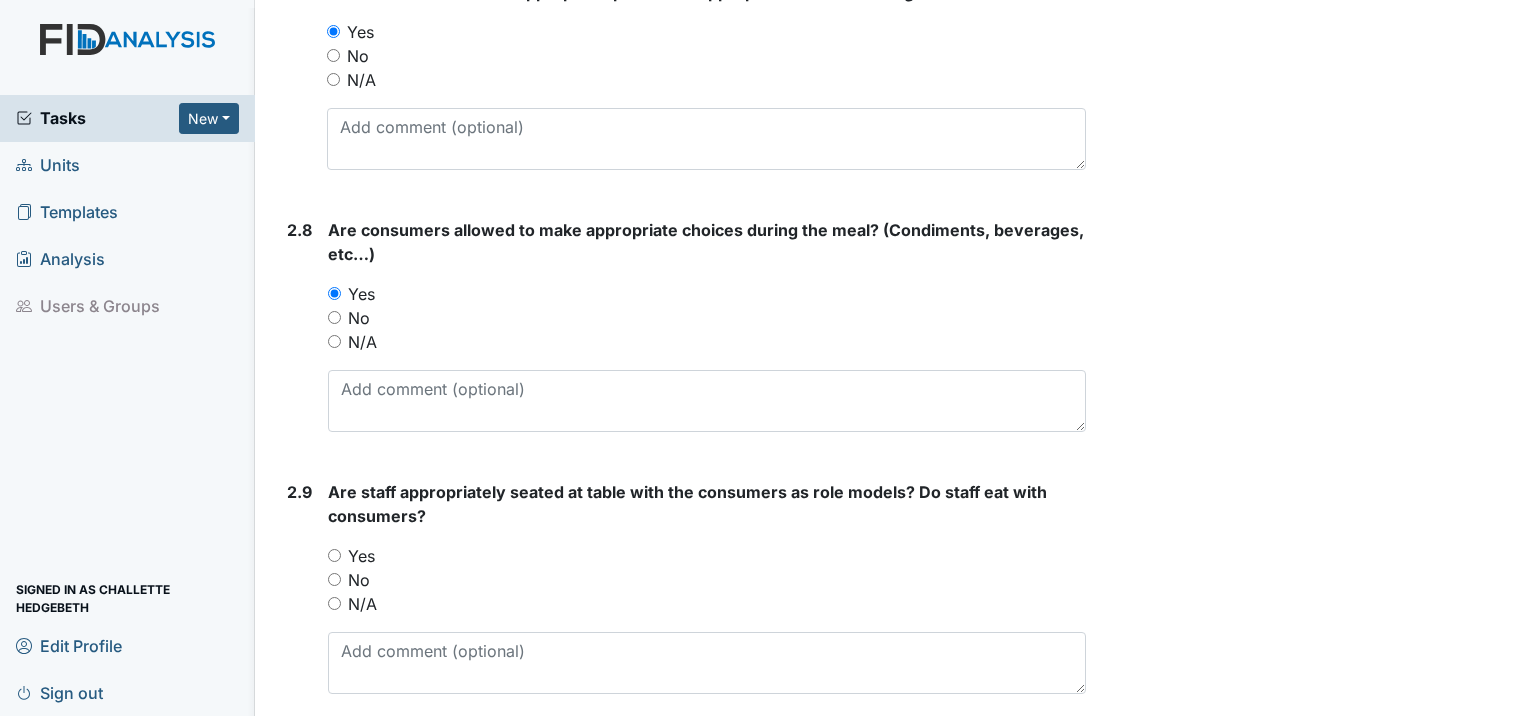 scroll, scrollTop: 3000, scrollLeft: 0, axis: vertical 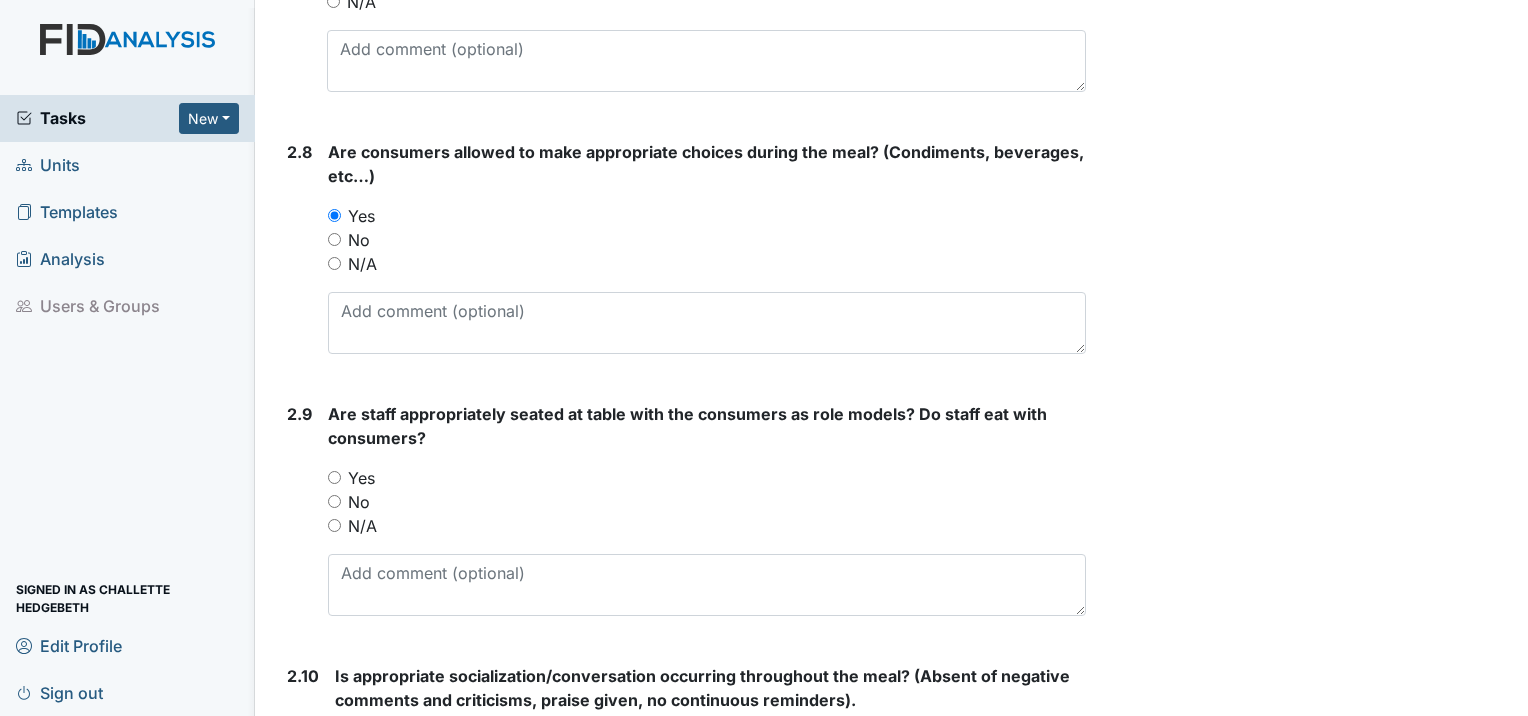 click on "Yes" at bounding box center [334, 477] 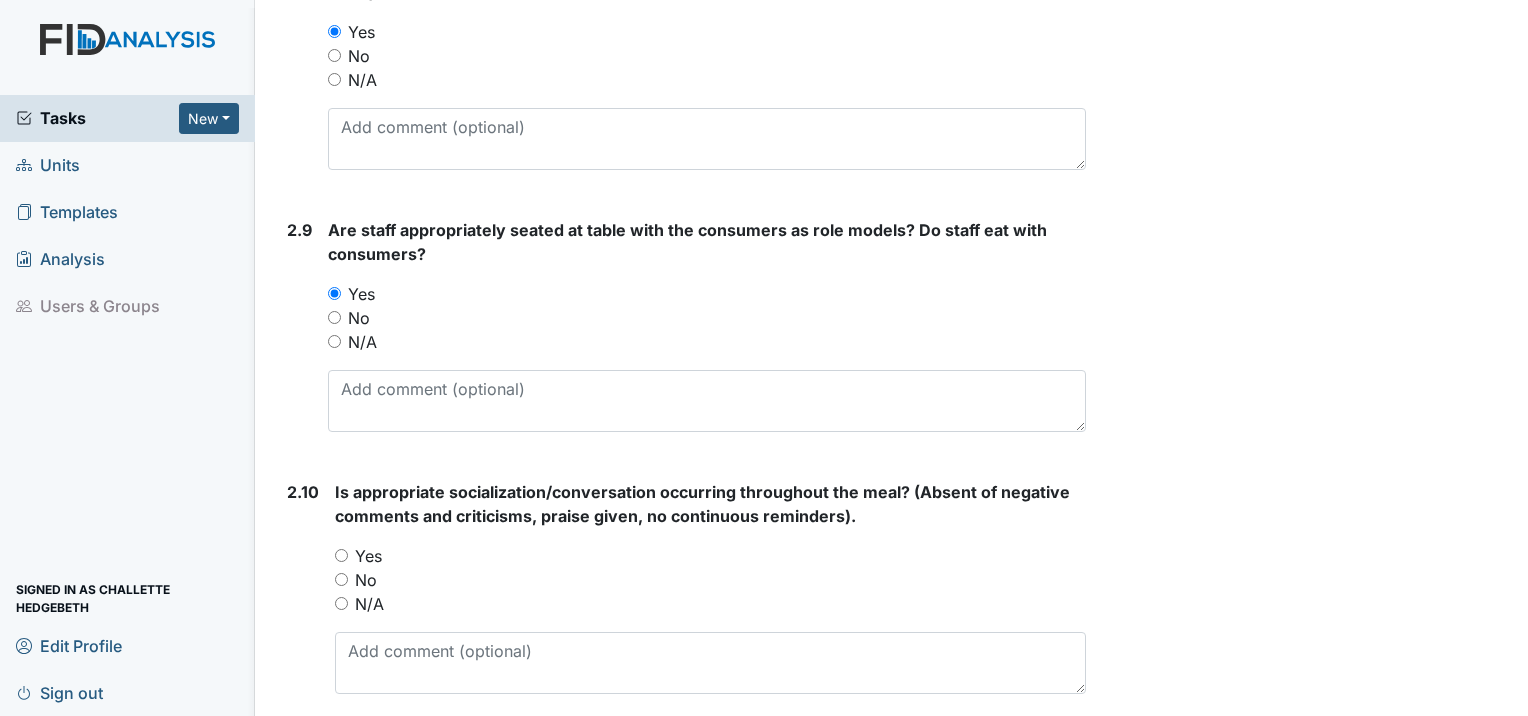 scroll, scrollTop: 3300, scrollLeft: 0, axis: vertical 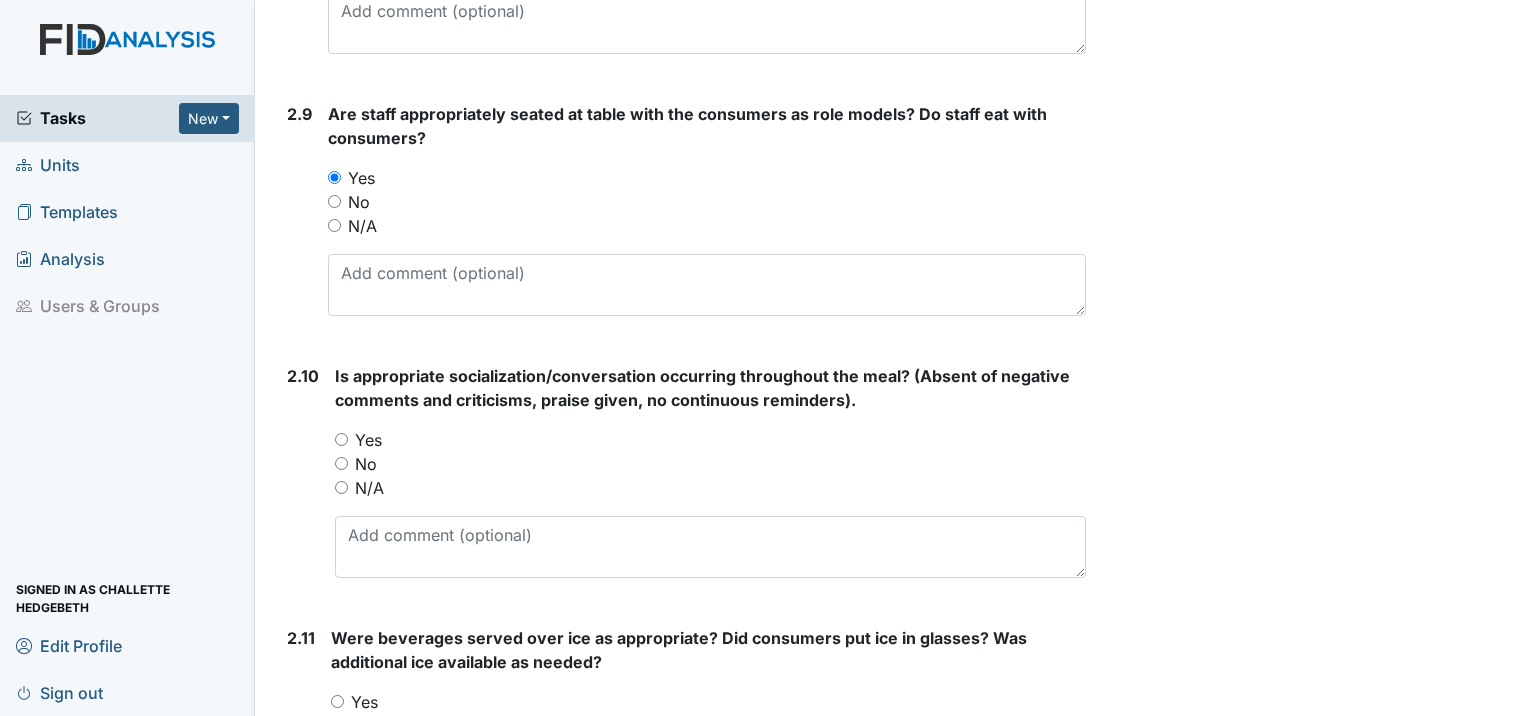 click on "Yes" at bounding box center [341, 439] 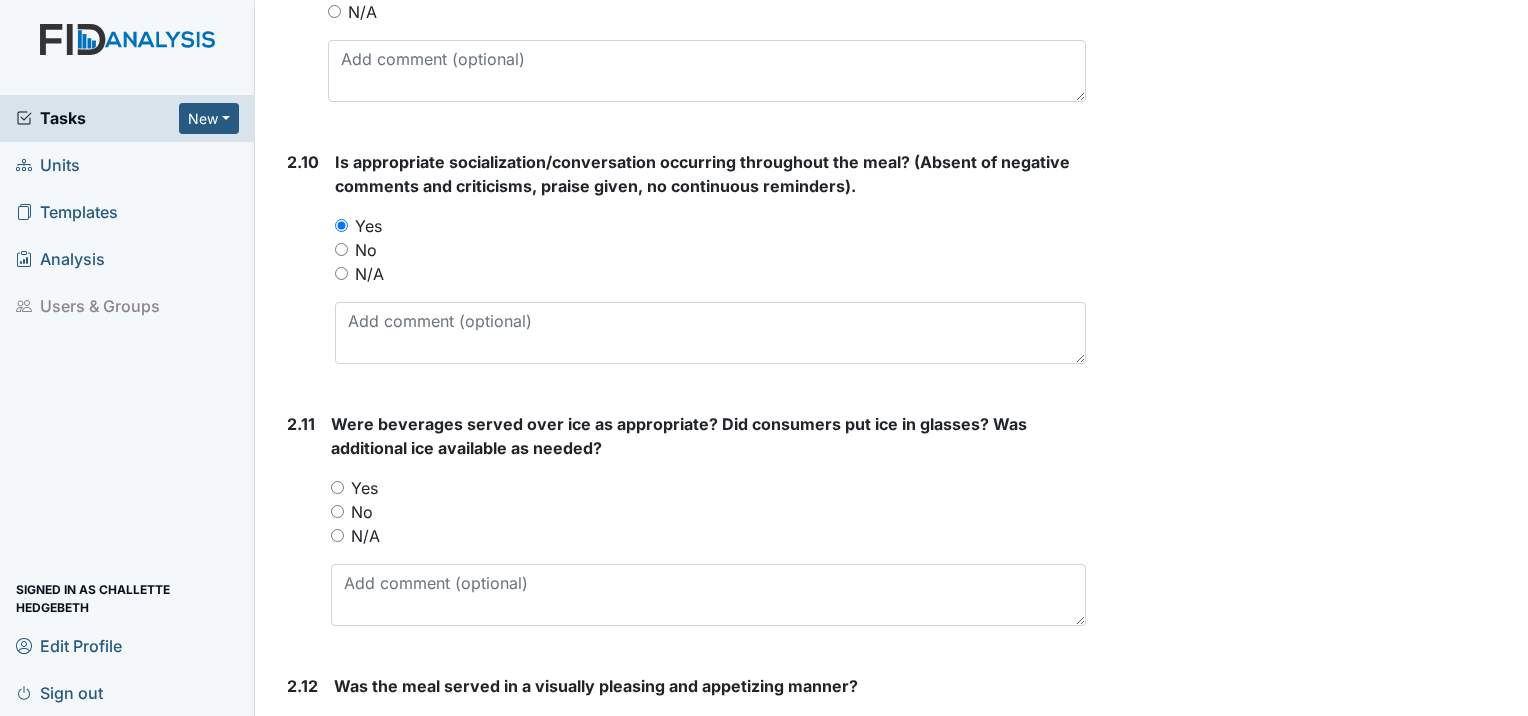 scroll, scrollTop: 3600, scrollLeft: 0, axis: vertical 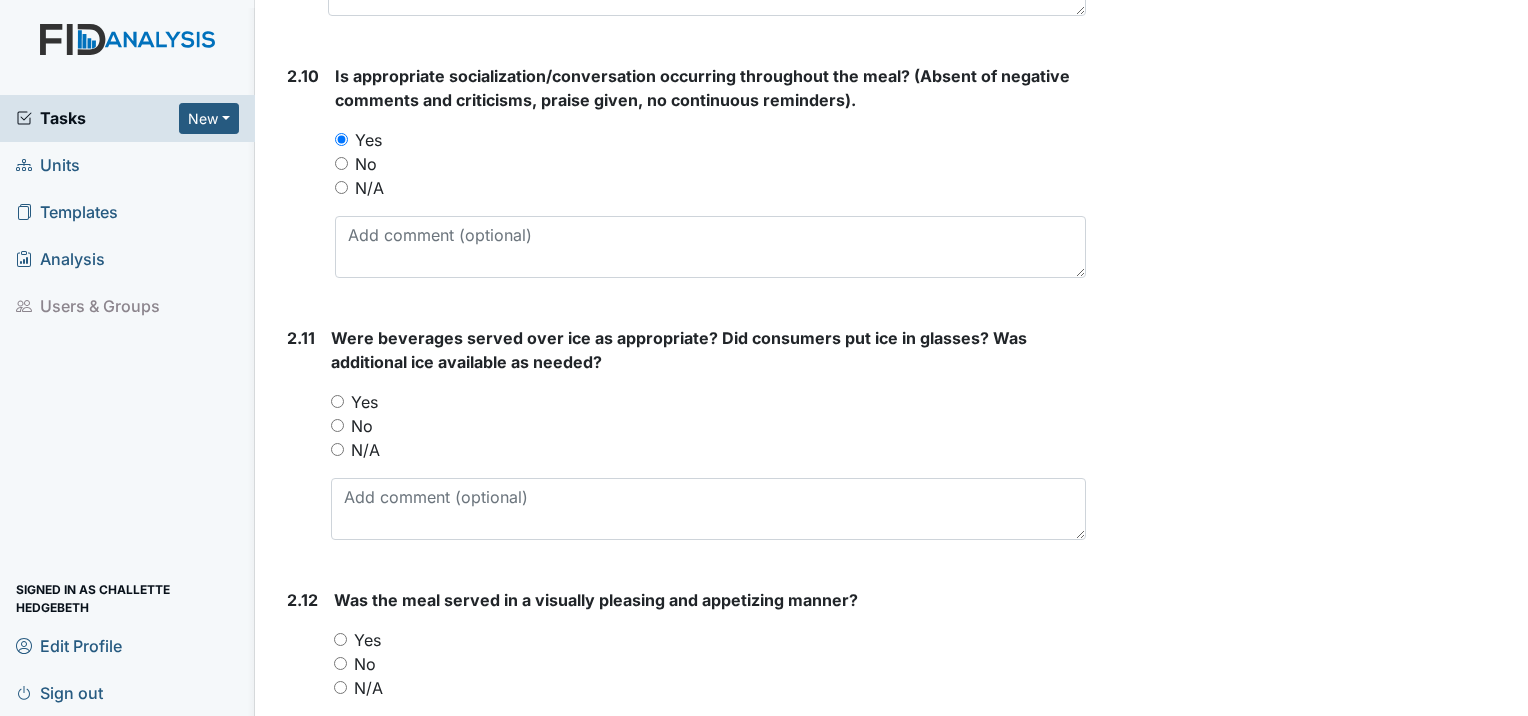 click on "Yes" at bounding box center [337, 401] 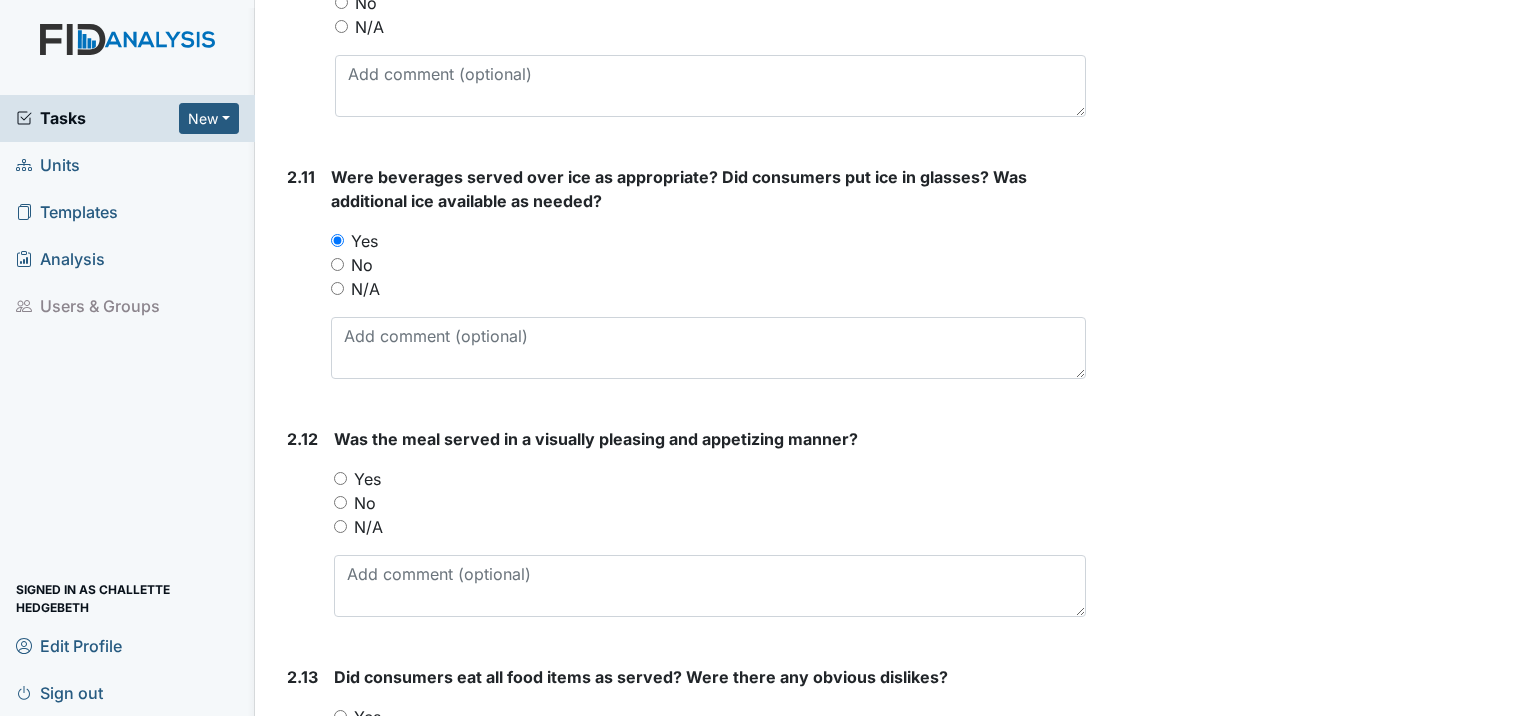 scroll, scrollTop: 3800, scrollLeft: 0, axis: vertical 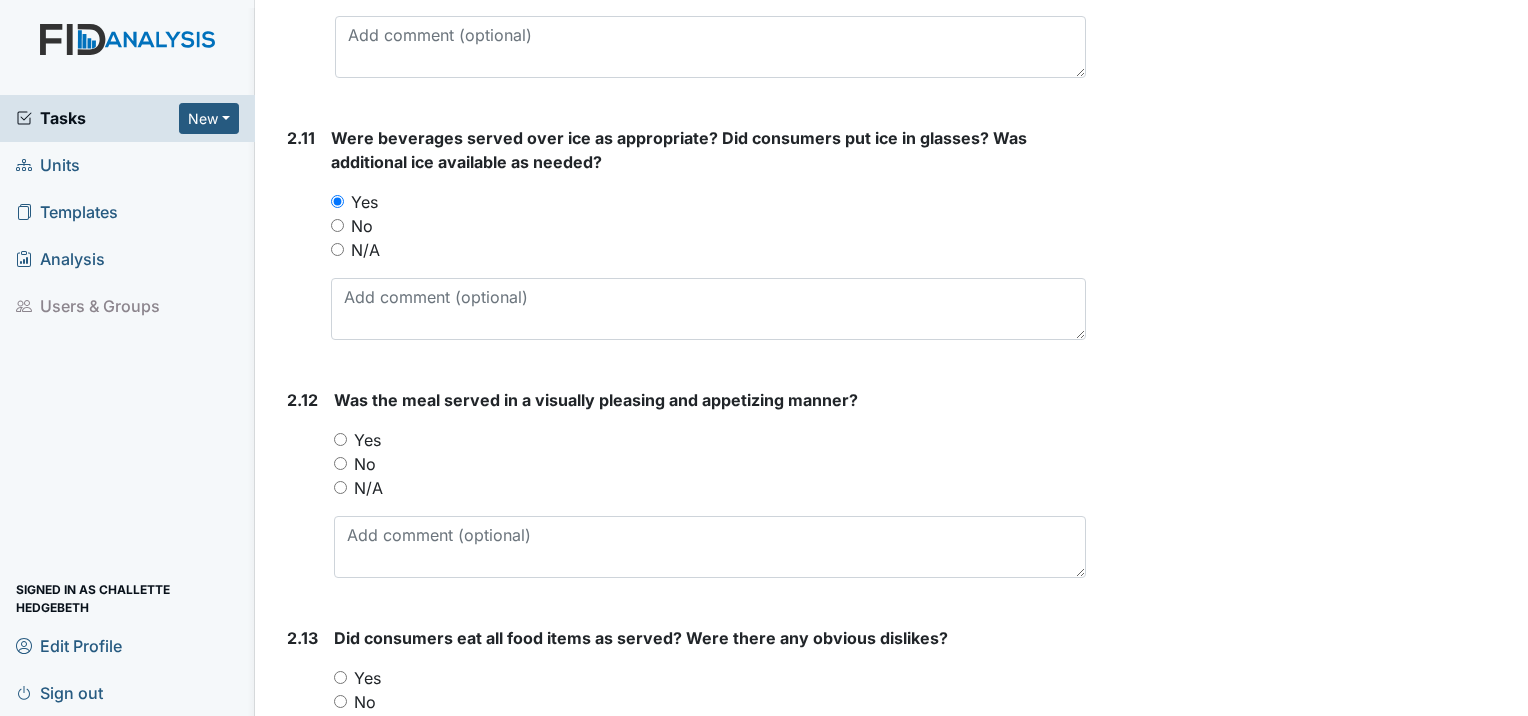 click on "Yes" at bounding box center [340, 439] 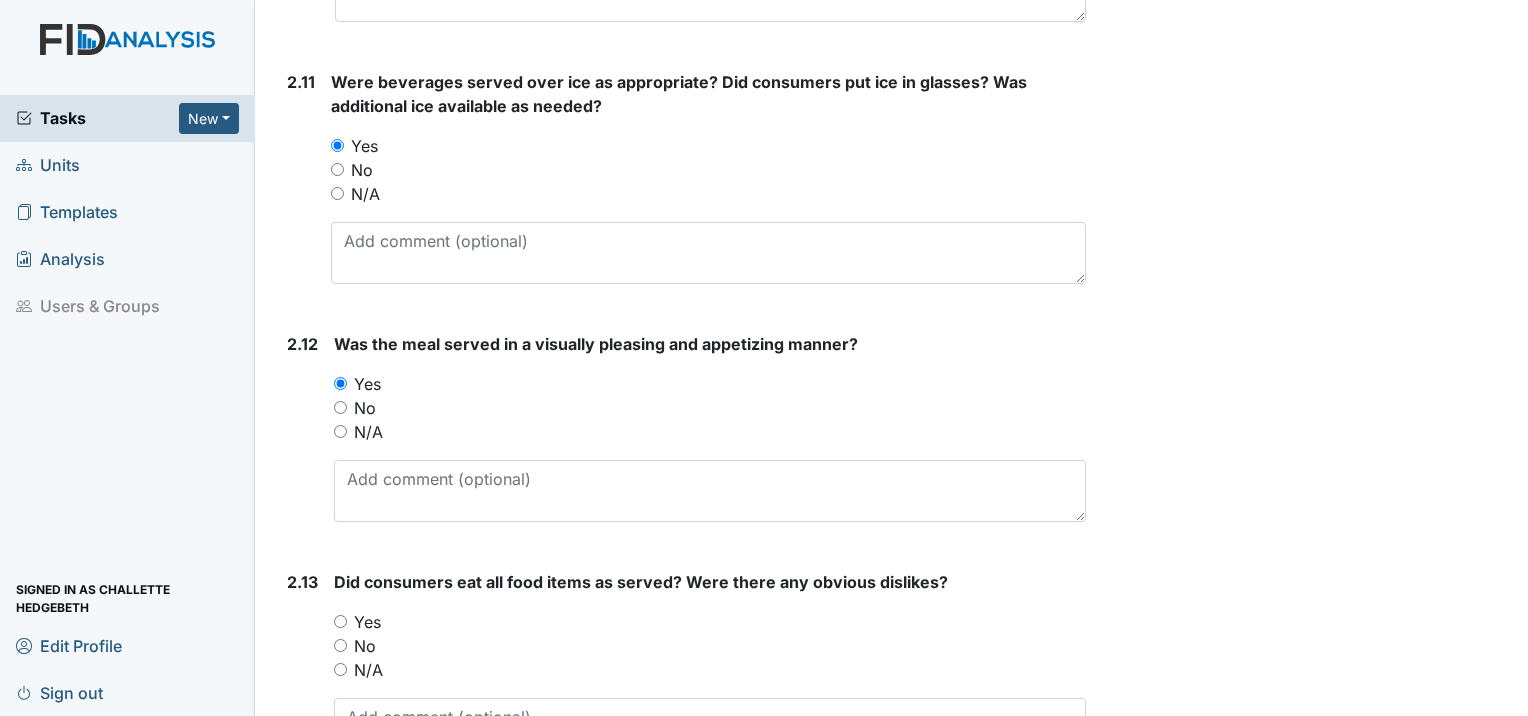 scroll, scrollTop: 4000, scrollLeft: 0, axis: vertical 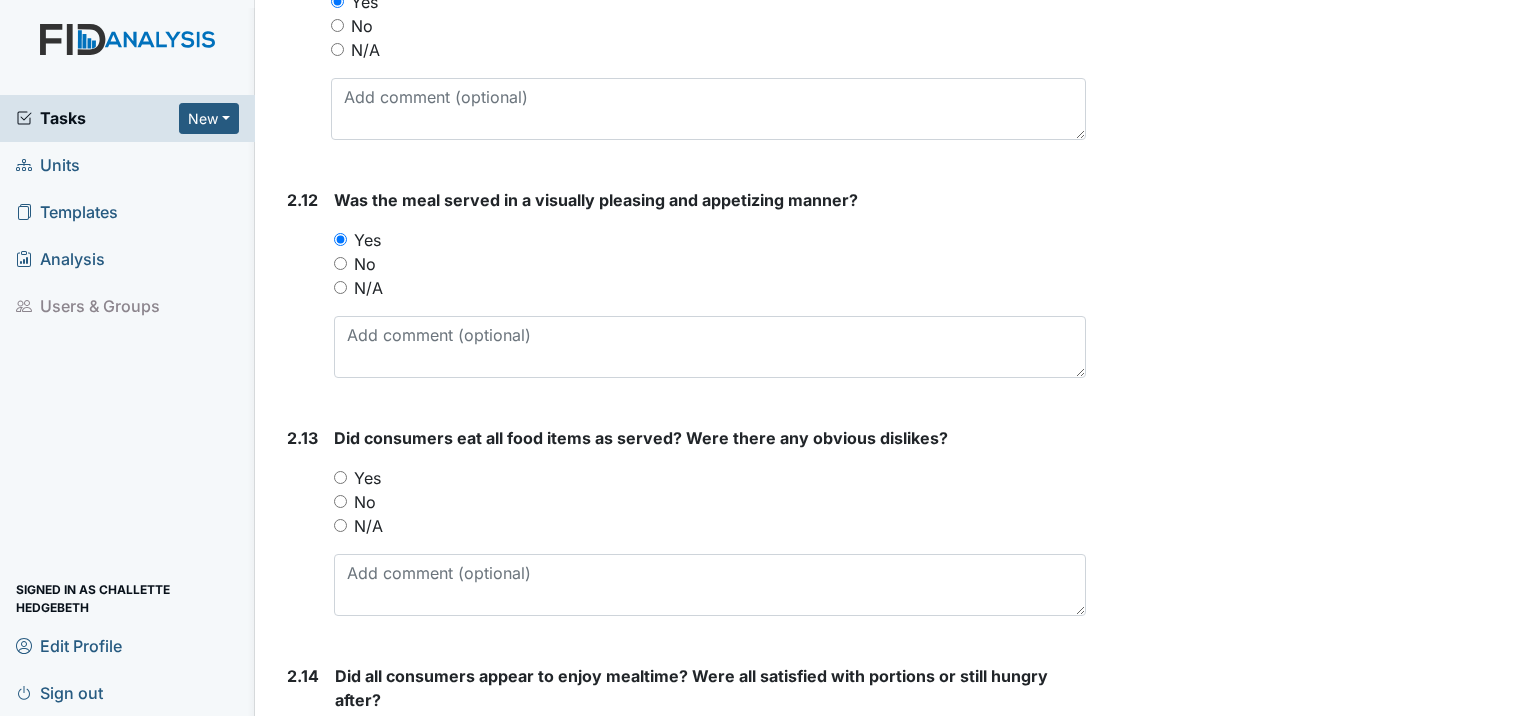 click on "Yes" at bounding box center [340, 477] 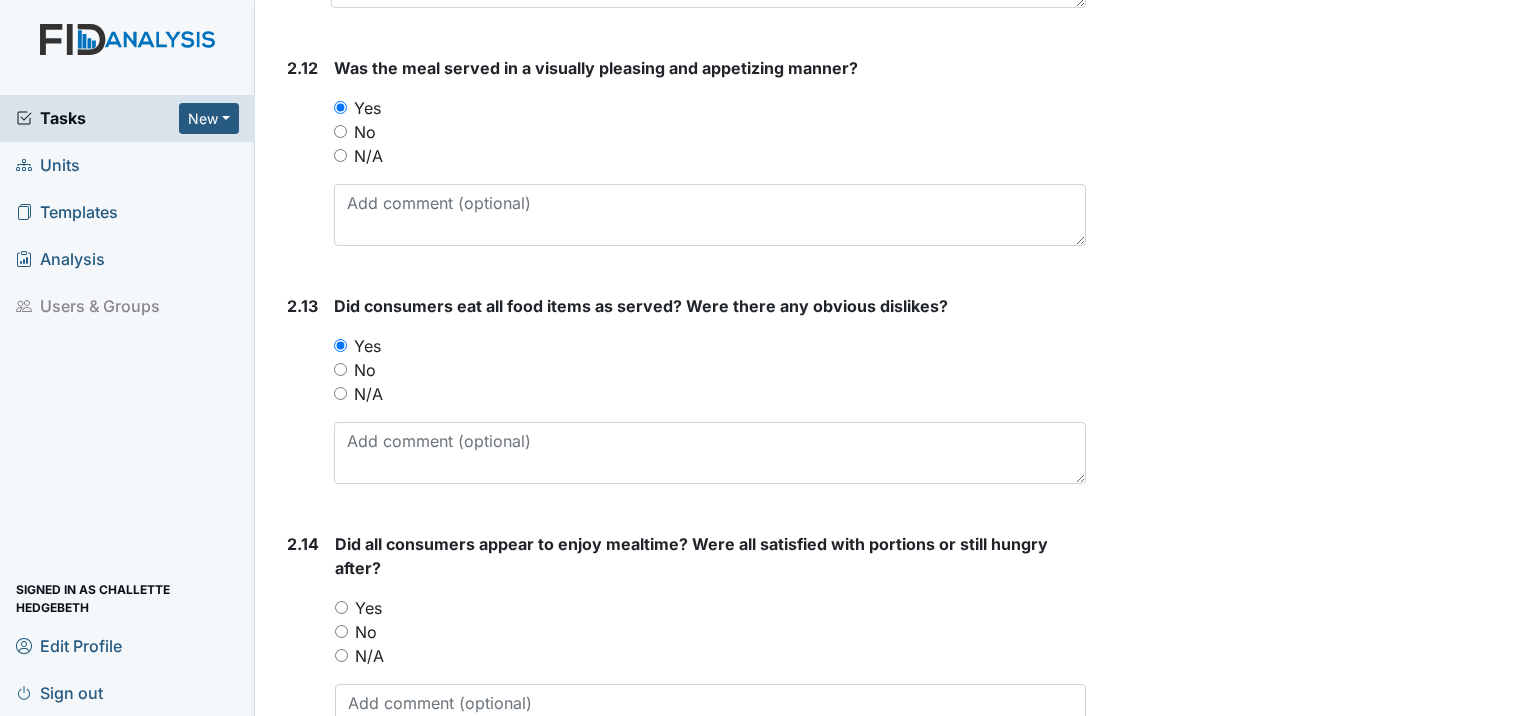 scroll, scrollTop: 4200, scrollLeft: 0, axis: vertical 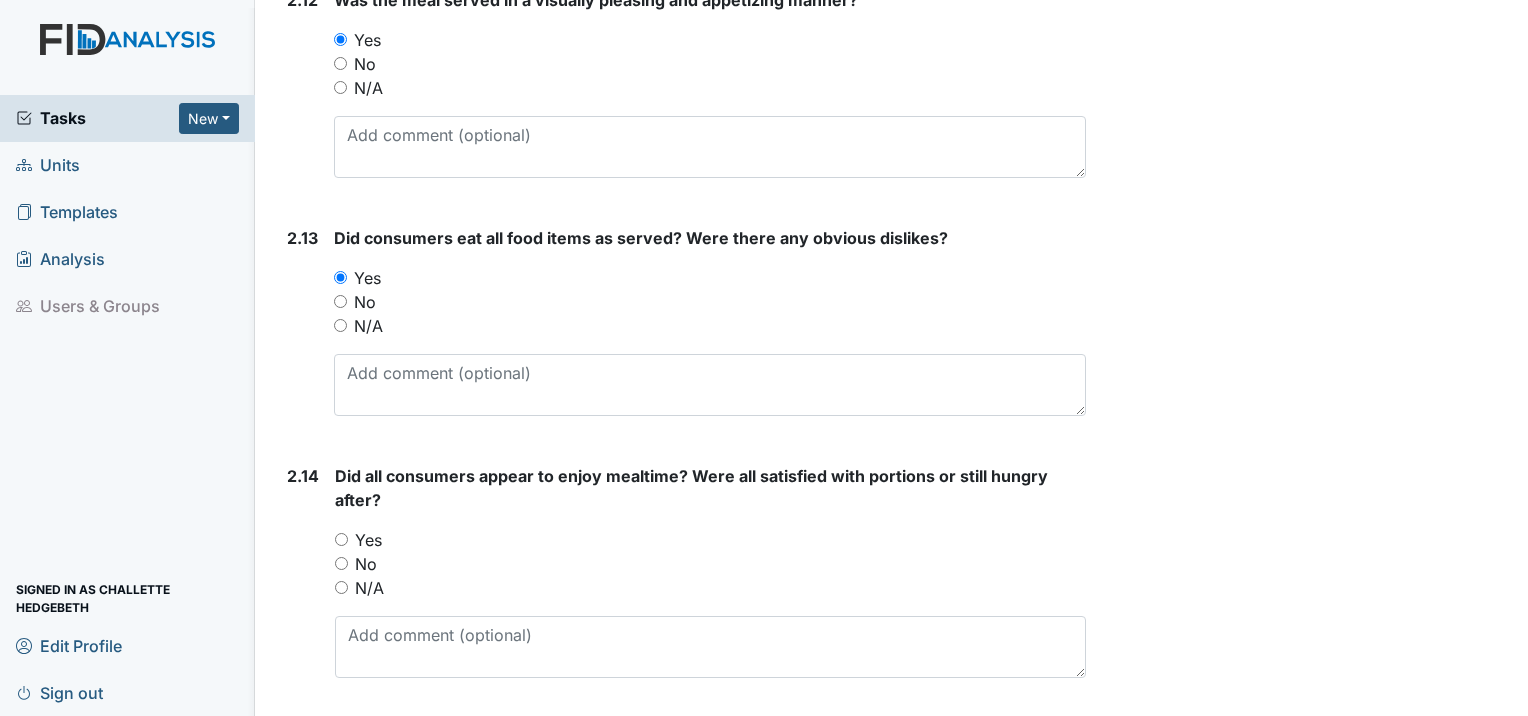 click on "Yes" at bounding box center [341, 539] 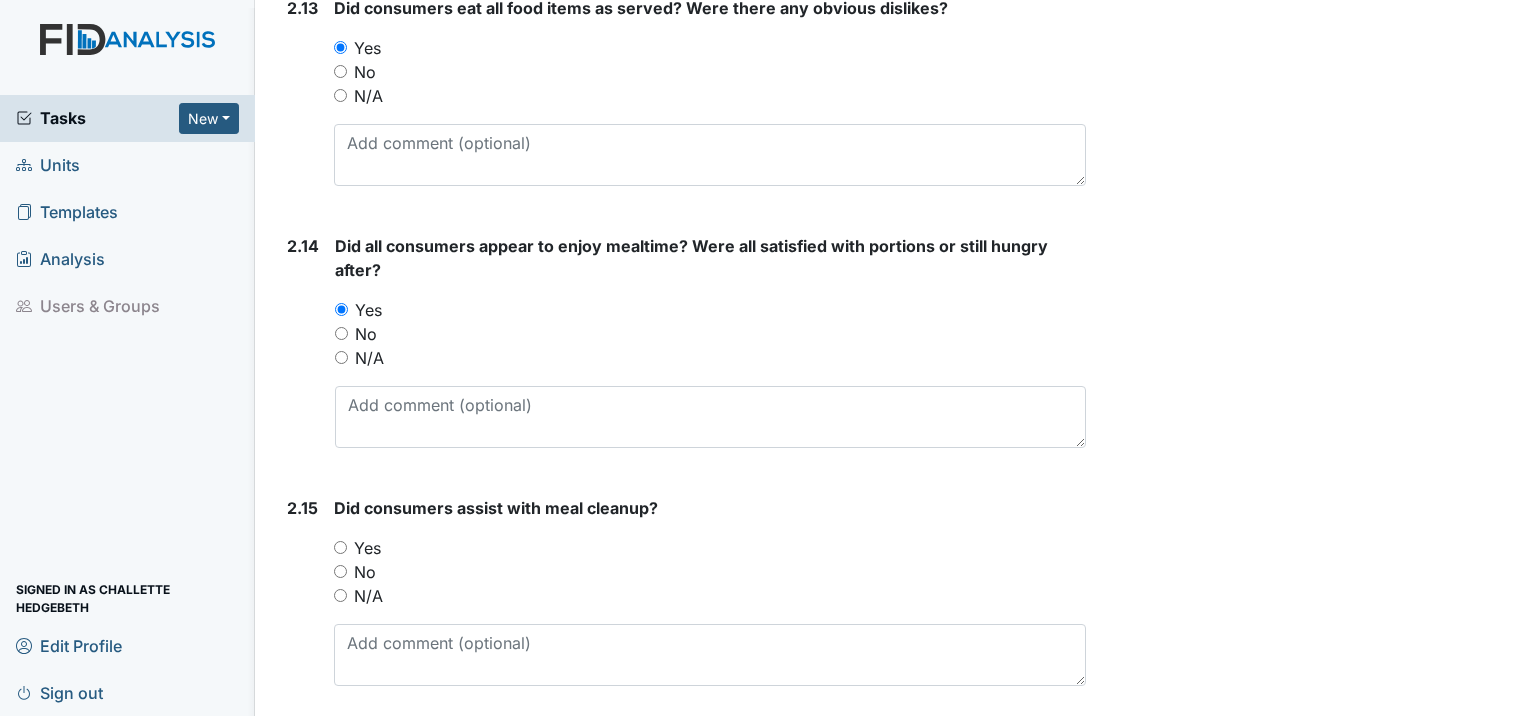 scroll, scrollTop: 4500, scrollLeft: 0, axis: vertical 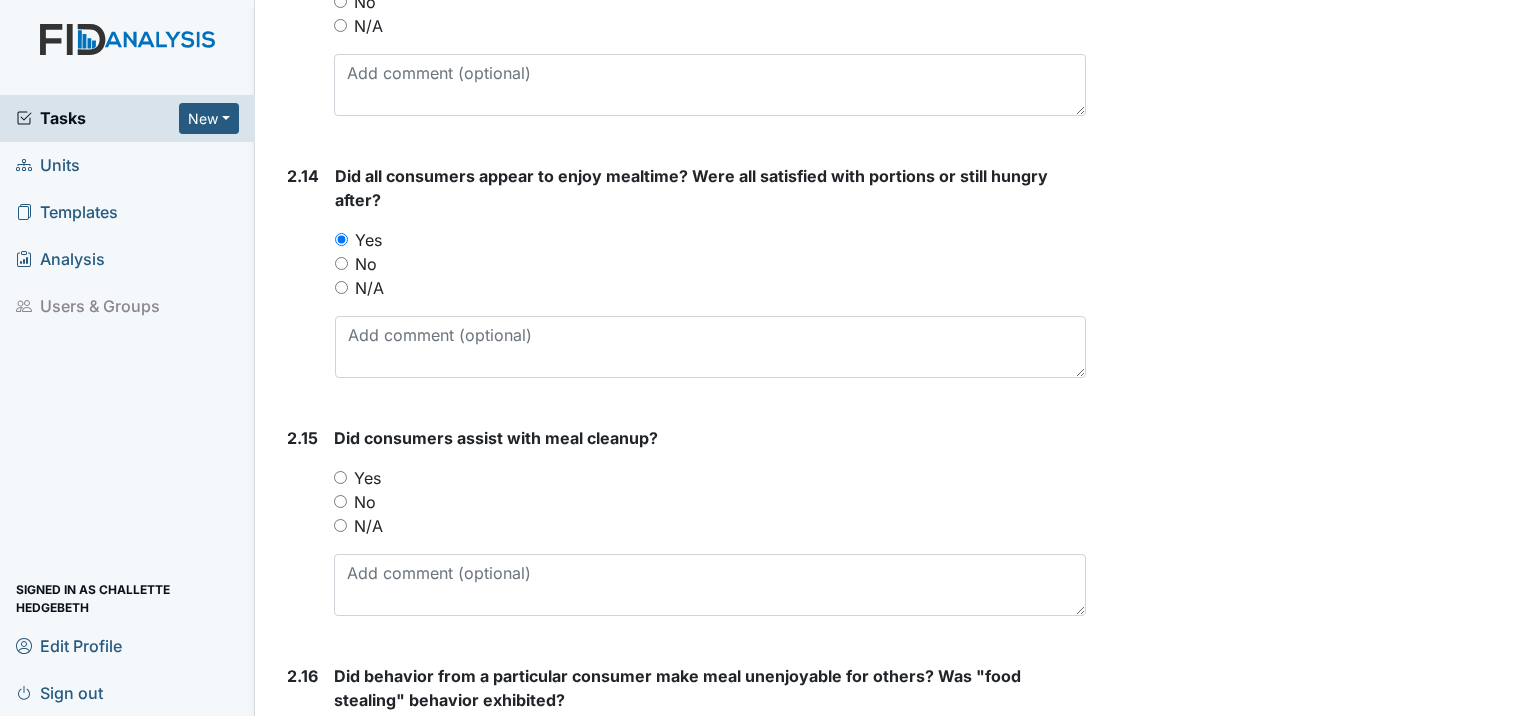 click on "Yes" at bounding box center (340, 477) 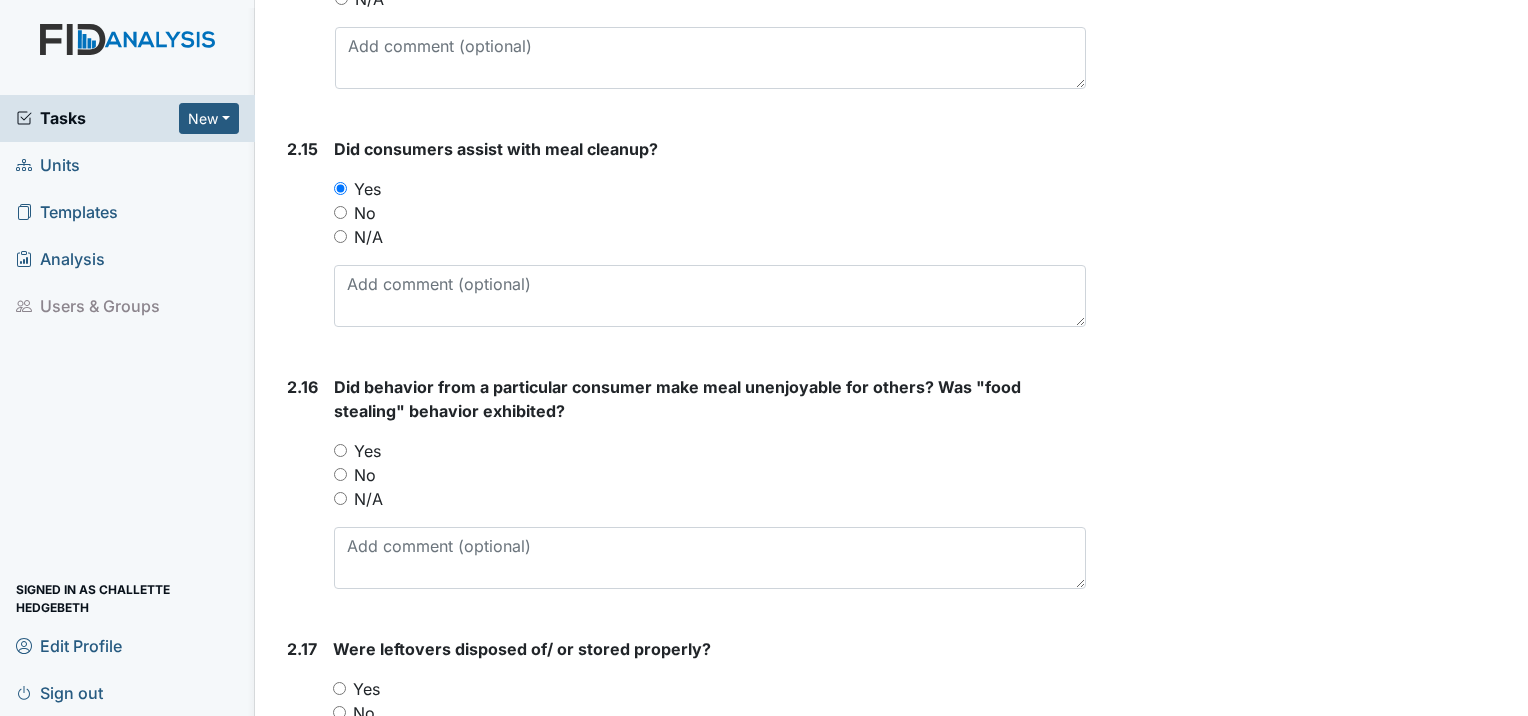 scroll, scrollTop: 4800, scrollLeft: 0, axis: vertical 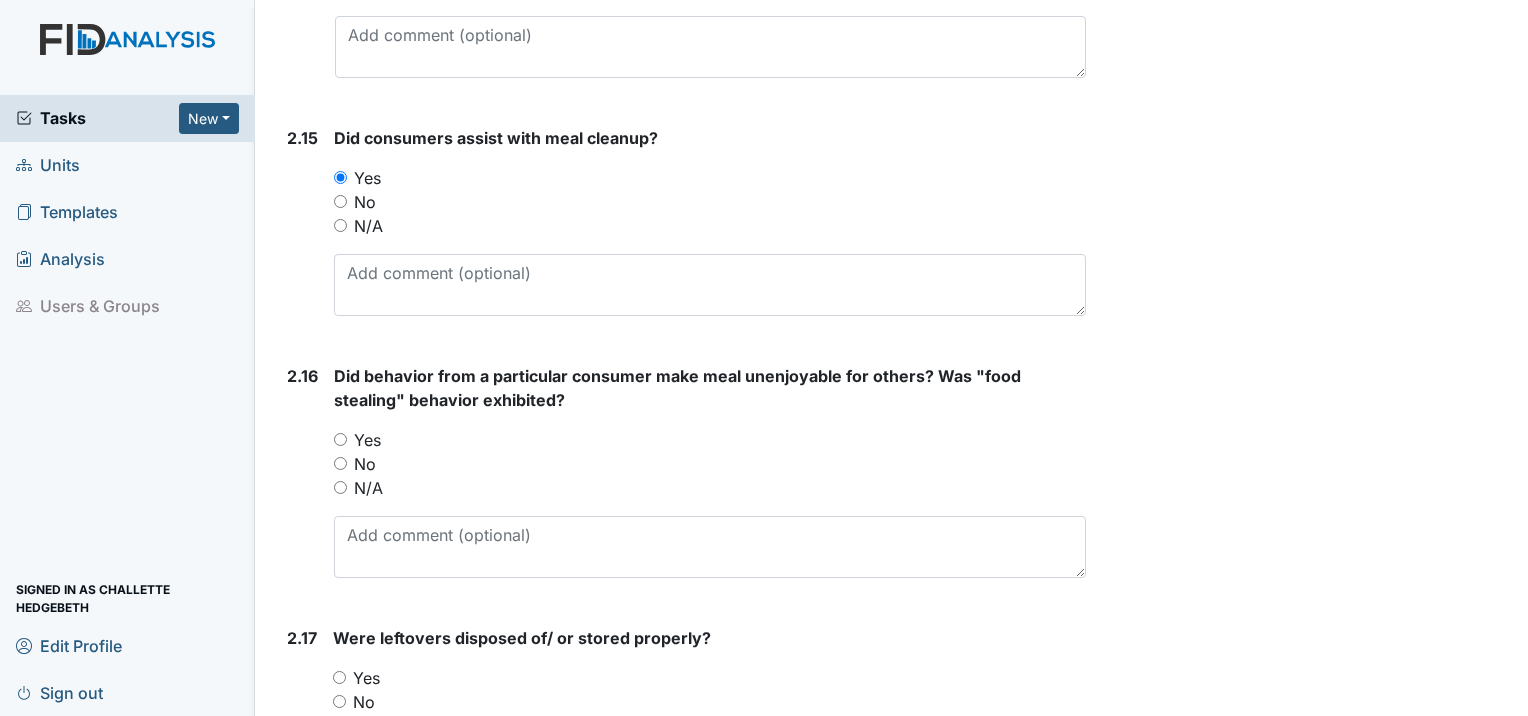 drag, startPoint x: 341, startPoint y: 452, endPoint x: 352, endPoint y: 452, distance: 11 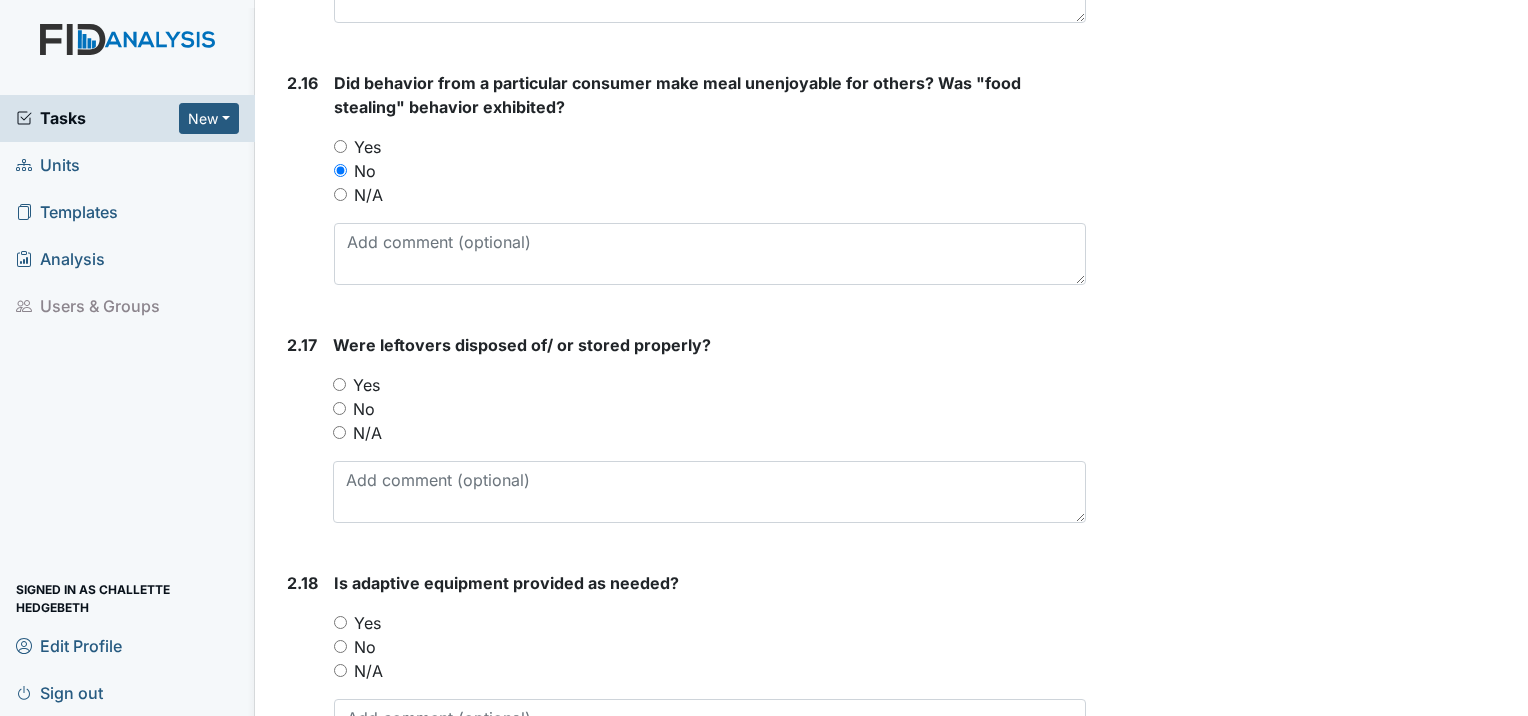 scroll, scrollTop: 5100, scrollLeft: 0, axis: vertical 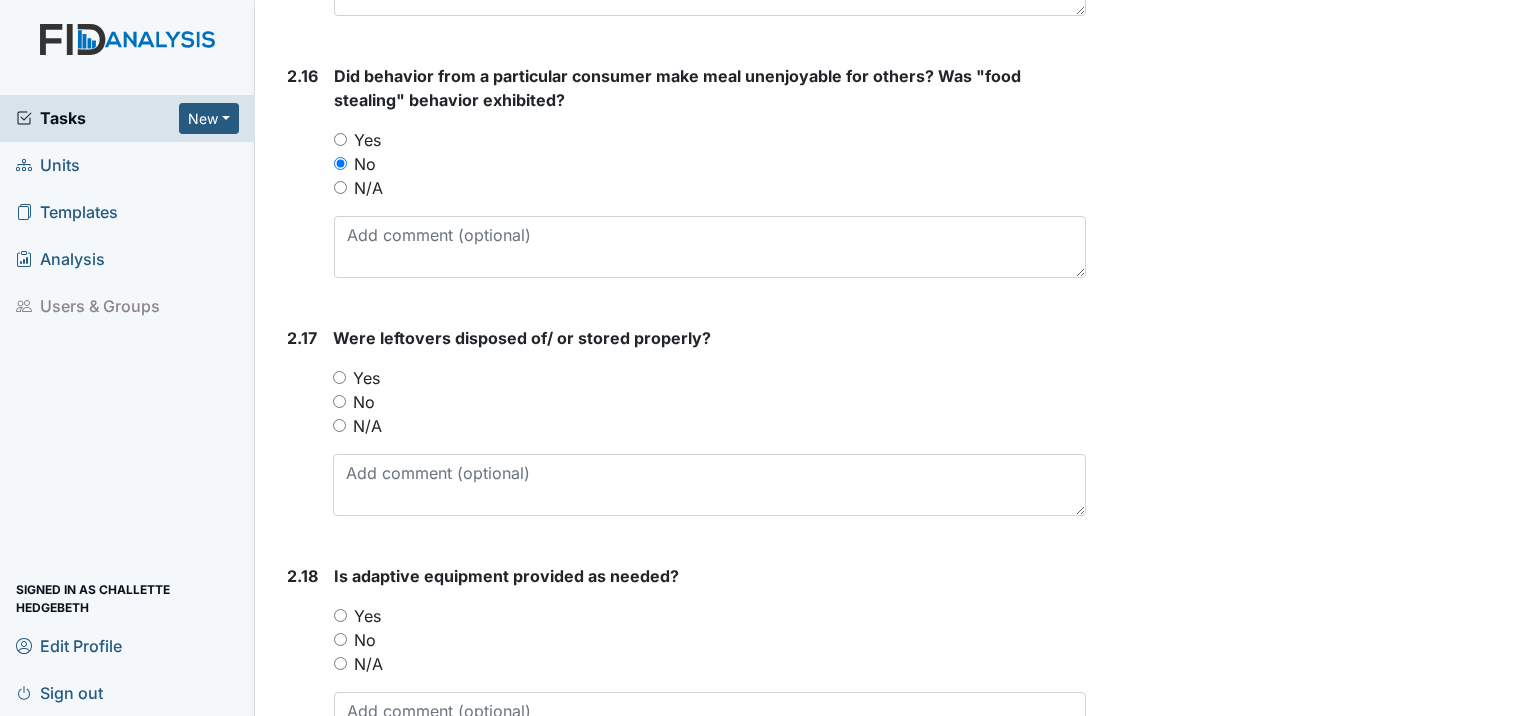 click on "Yes" at bounding box center [339, 377] 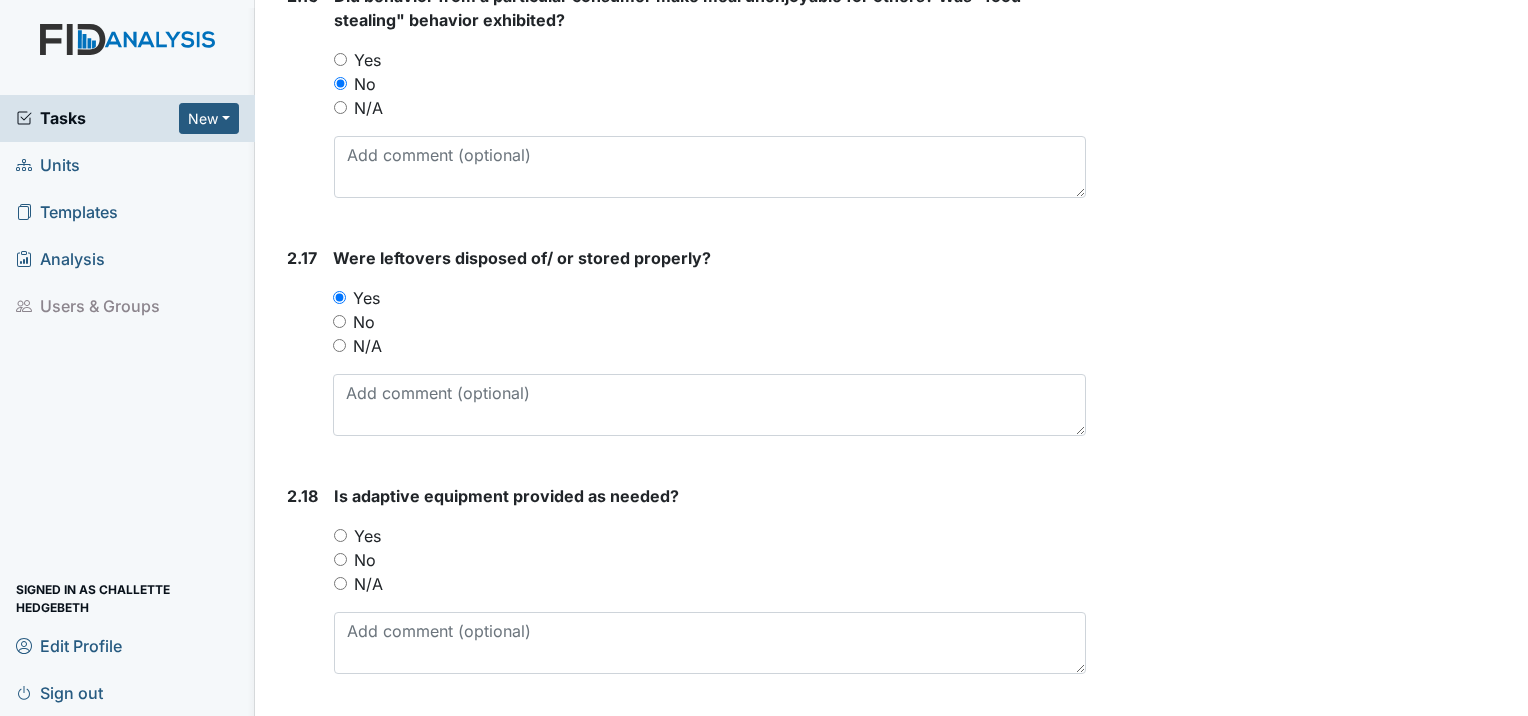 scroll, scrollTop: 5400, scrollLeft: 0, axis: vertical 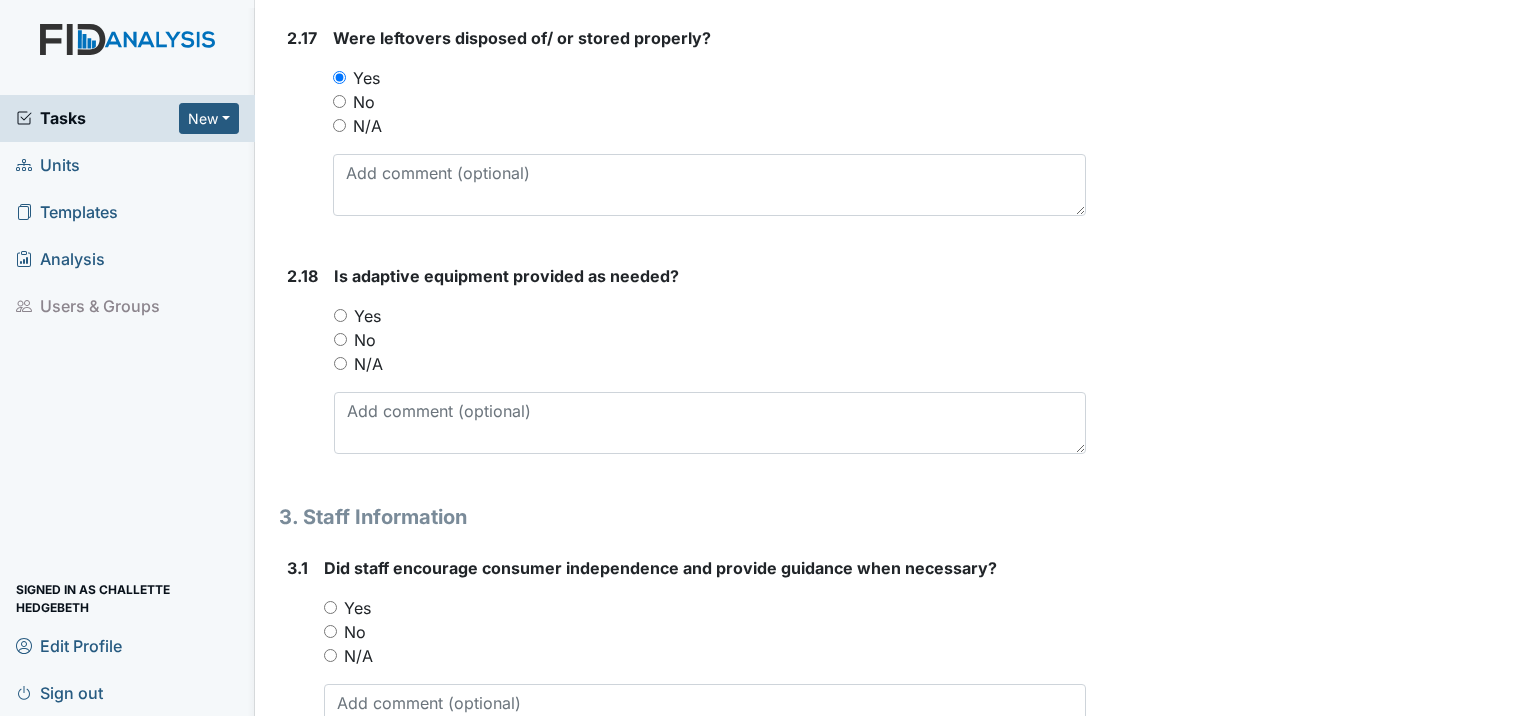 click on "Yes" at bounding box center (340, 315) 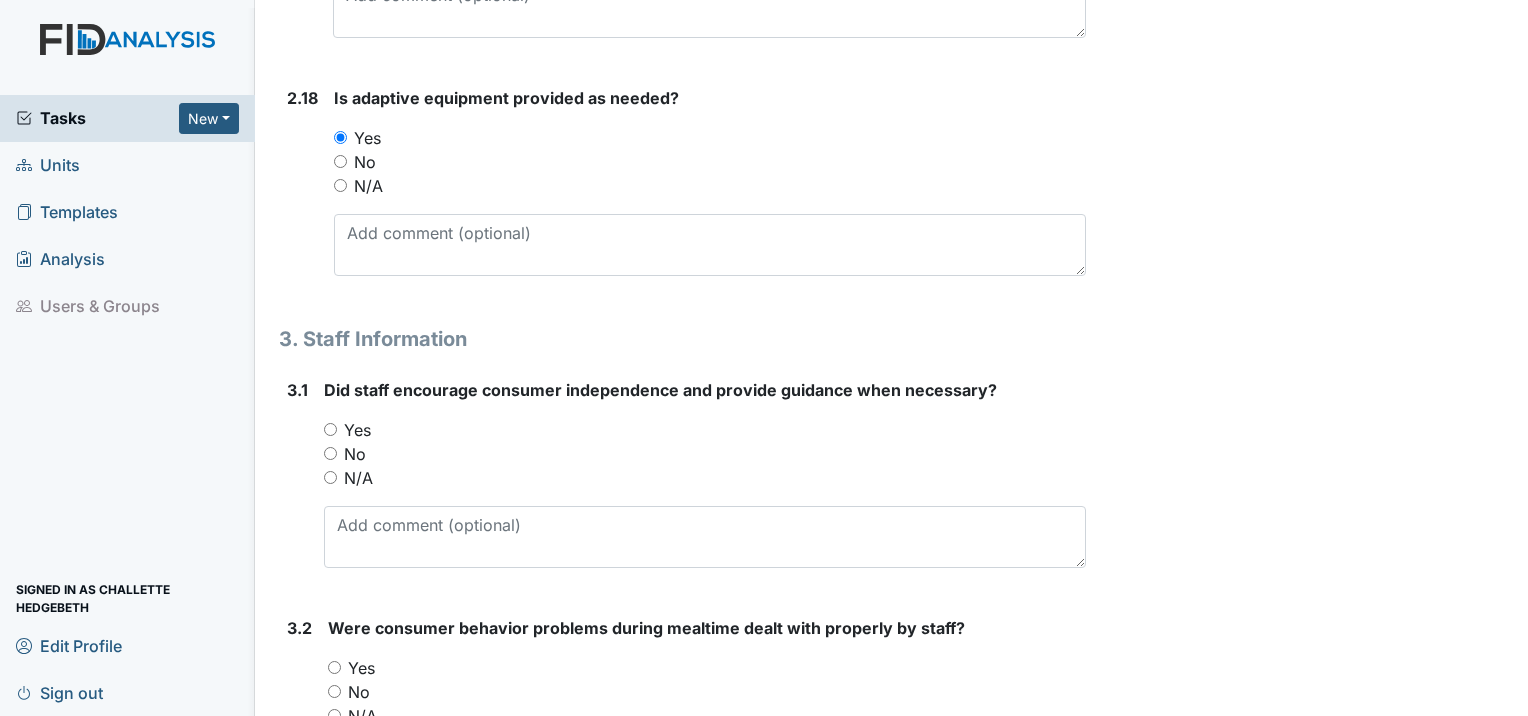 scroll, scrollTop: 5600, scrollLeft: 0, axis: vertical 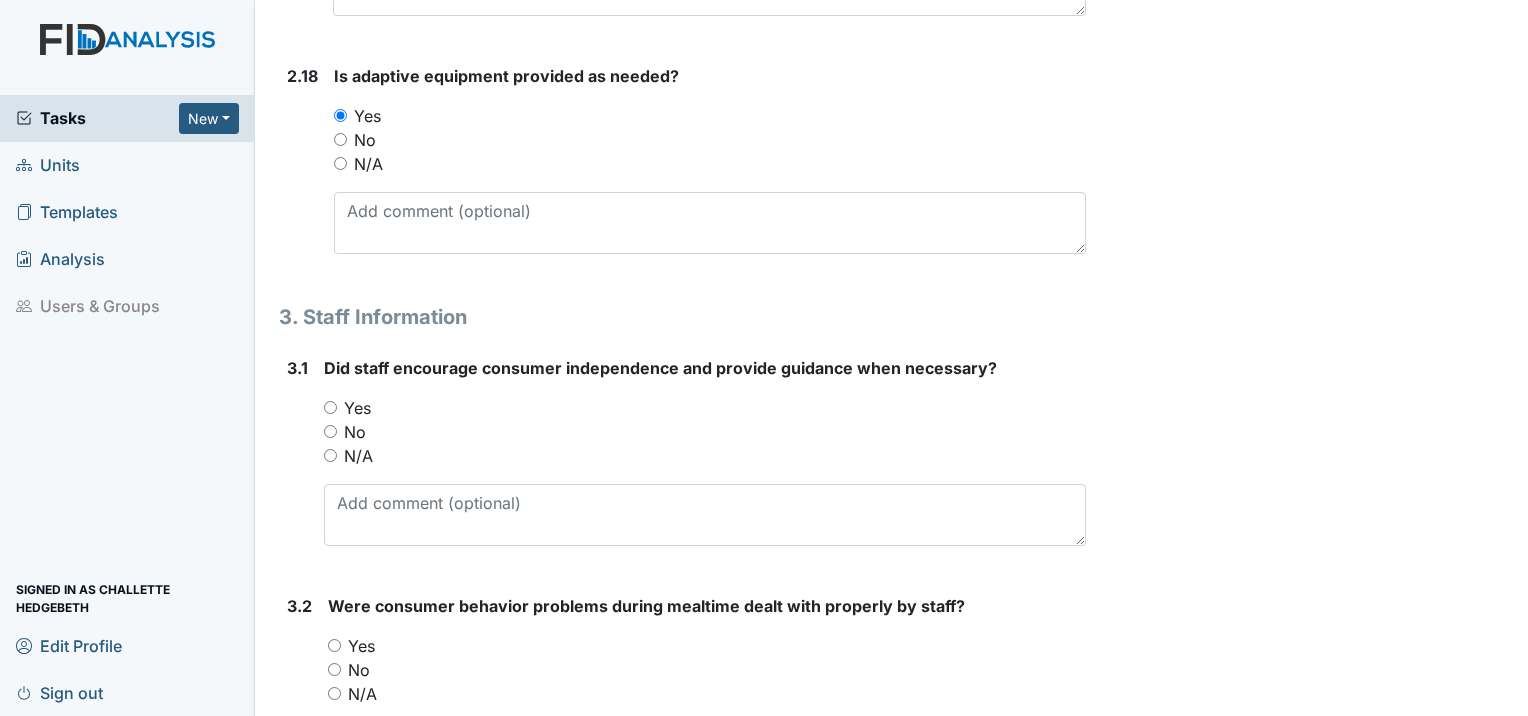 drag, startPoint x: 328, startPoint y: 390, endPoint x: 341, endPoint y: 392, distance: 13.152946 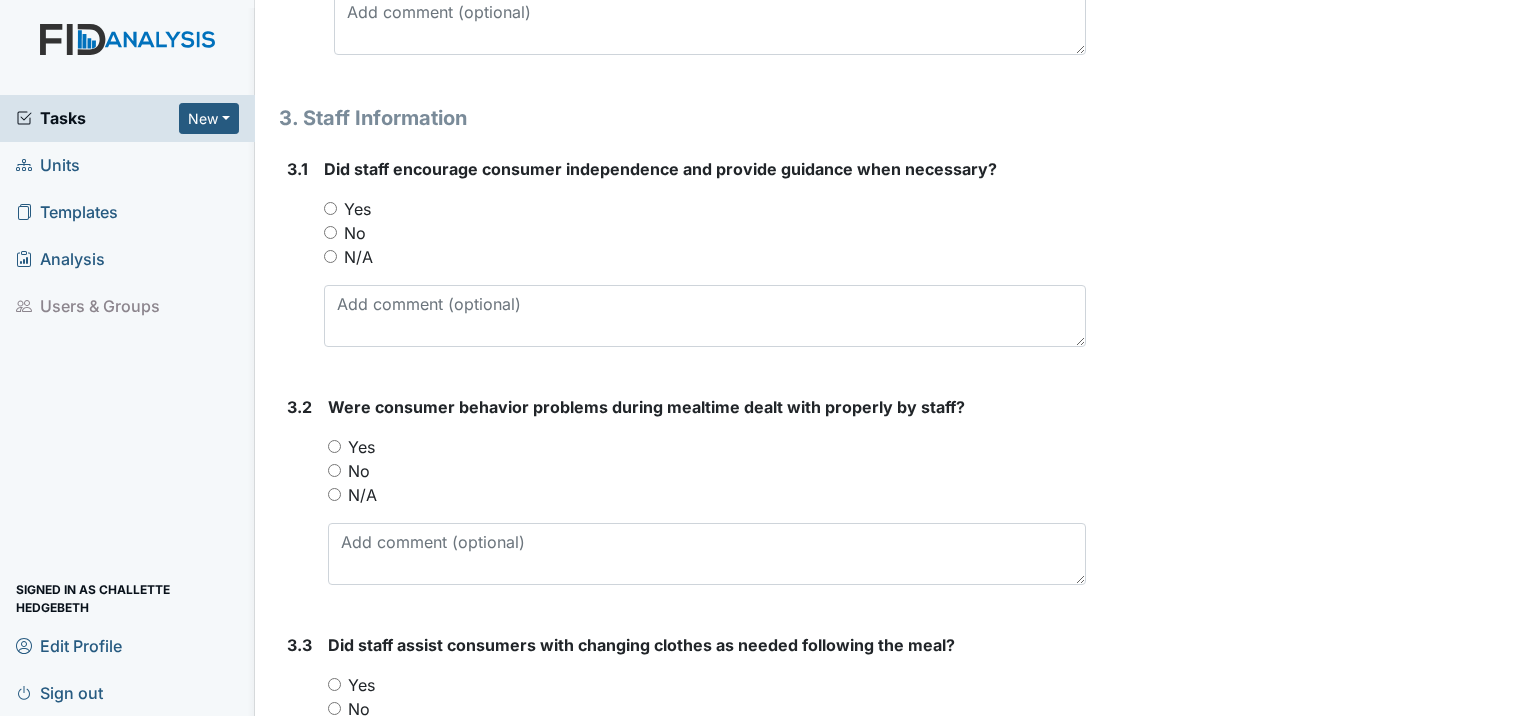 scroll, scrollTop: 5800, scrollLeft: 0, axis: vertical 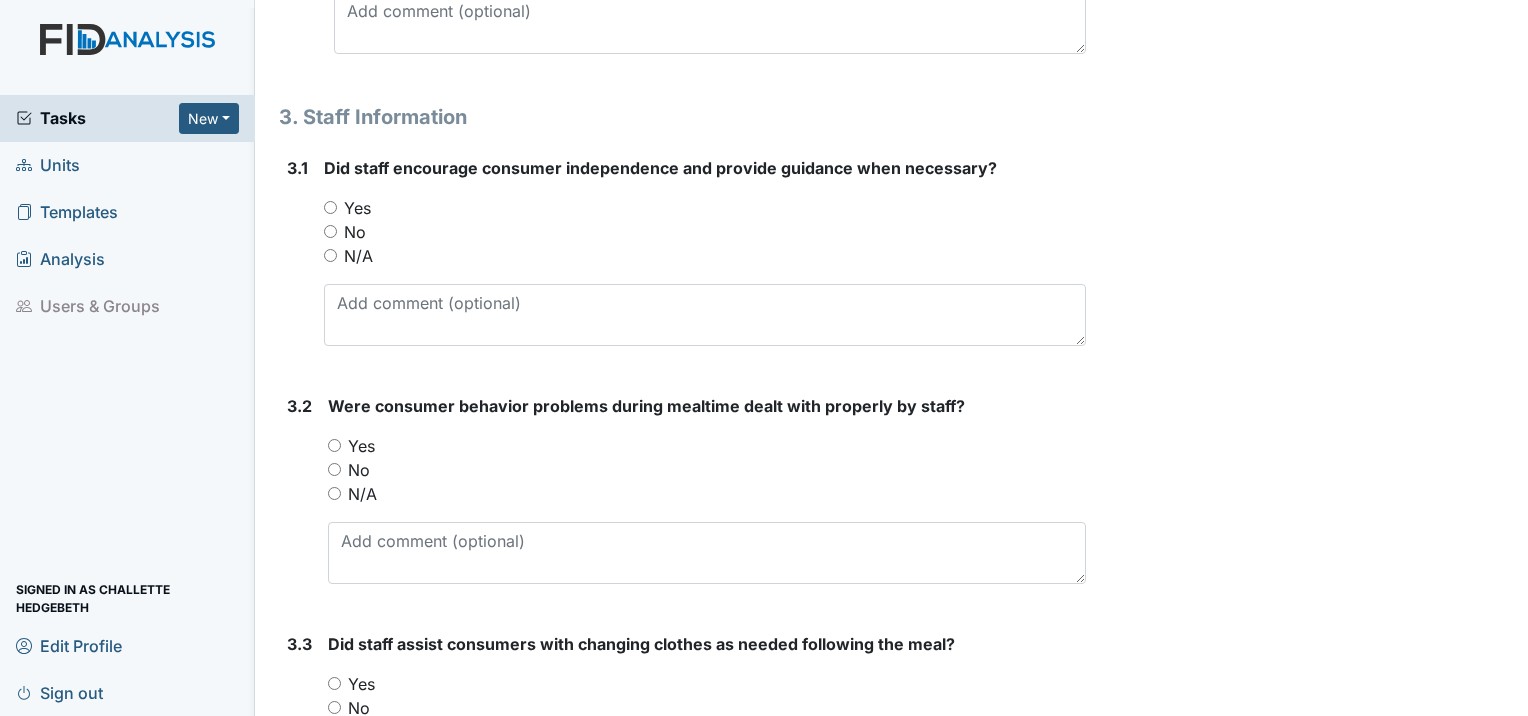 click on "Yes" at bounding box center [330, 207] 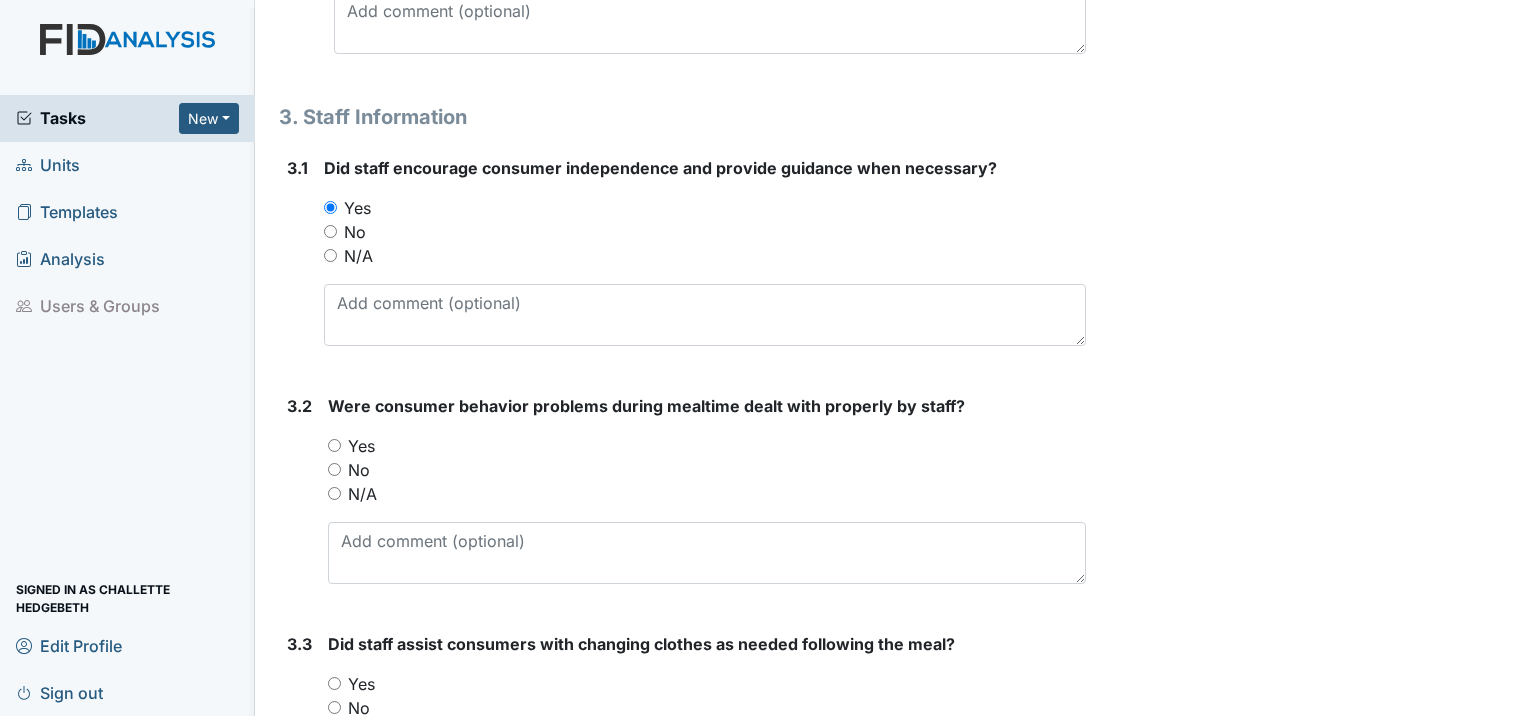 click on "Yes" at bounding box center [334, 445] 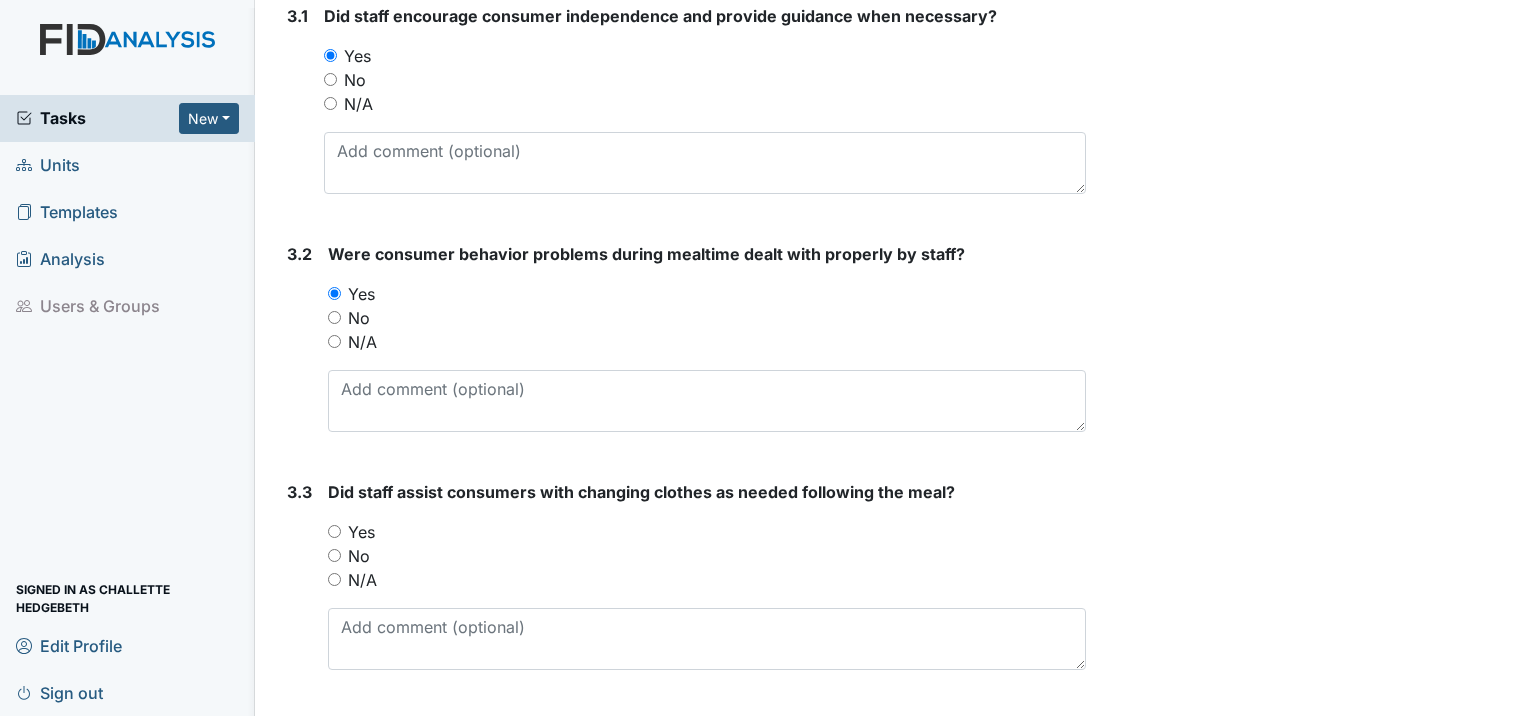 scroll, scrollTop: 5997, scrollLeft: 0, axis: vertical 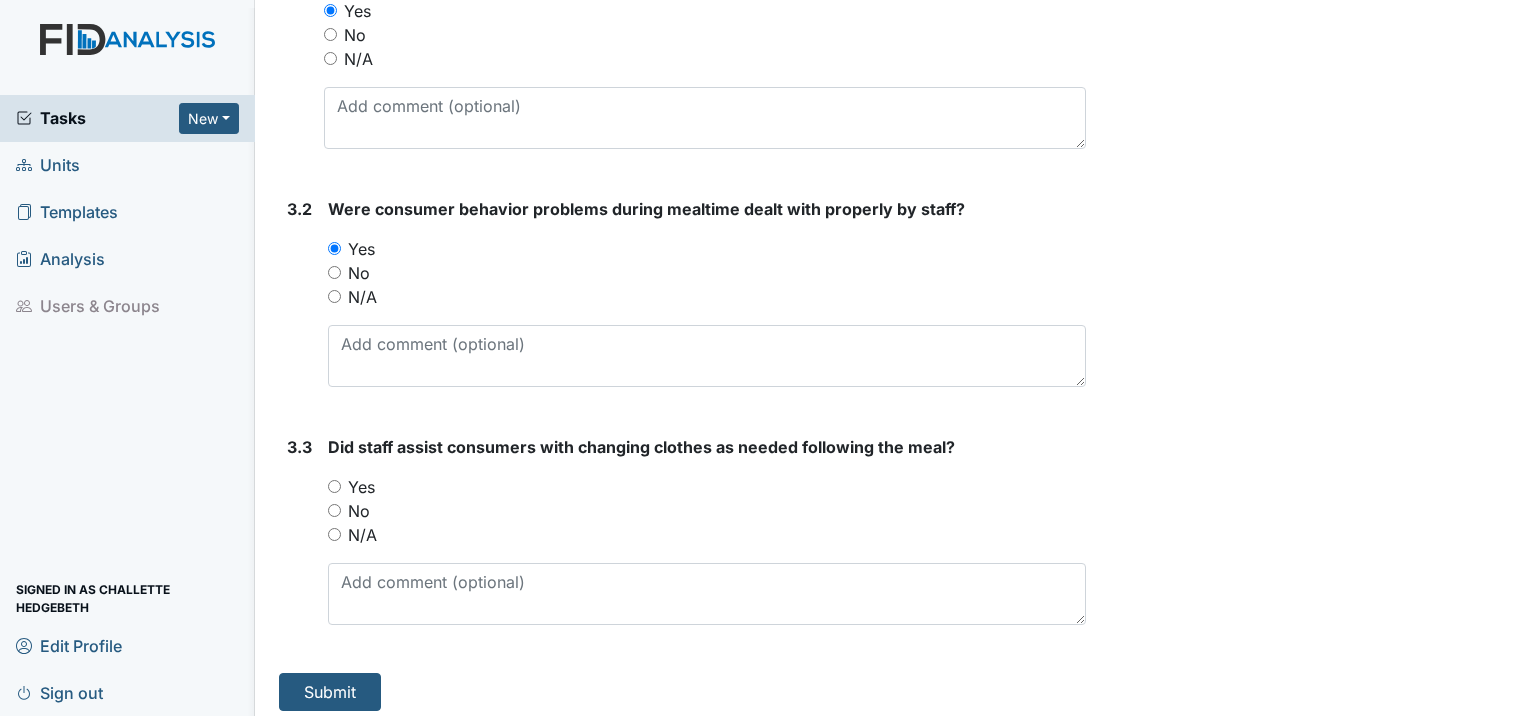 click on "Yes" at bounding box center (707, 487) 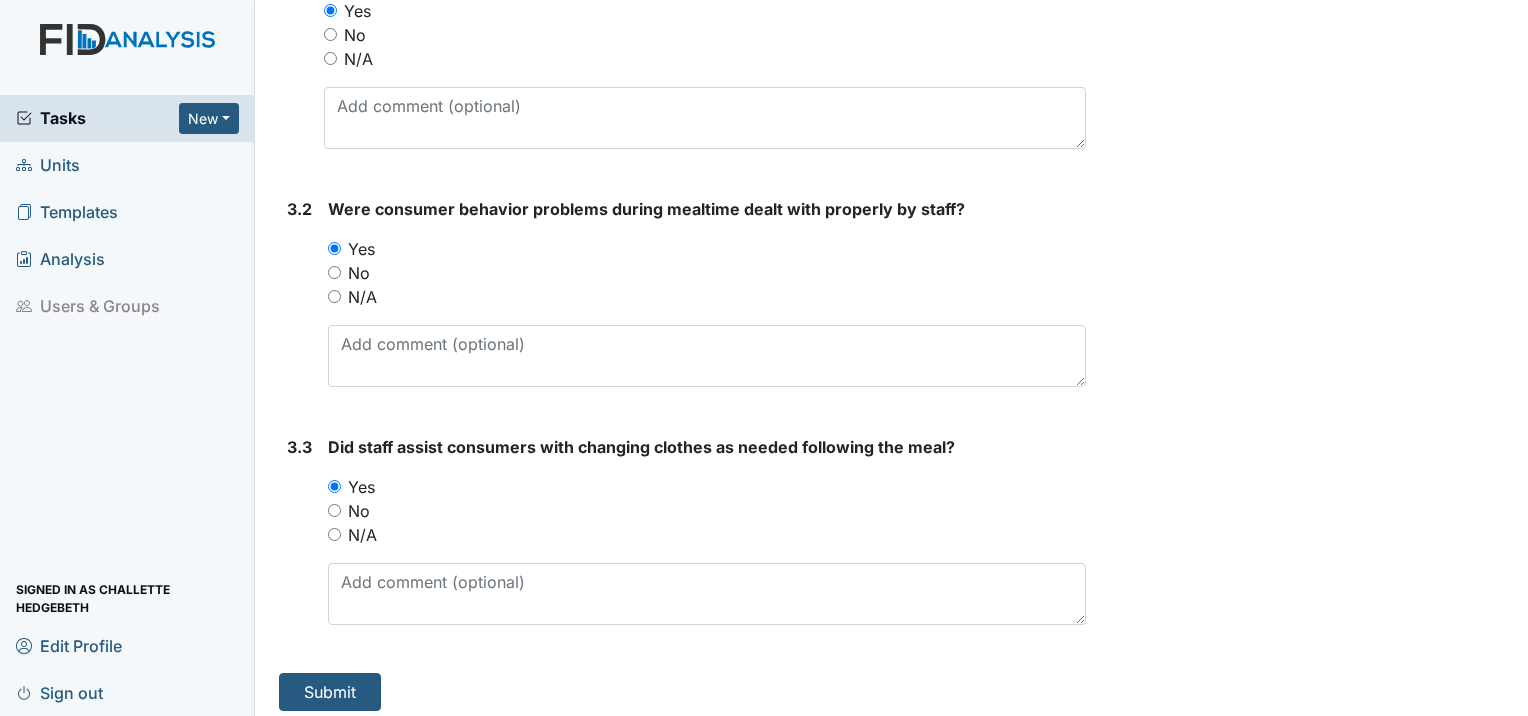 click on "Submit" at bounding box center (682, 692) 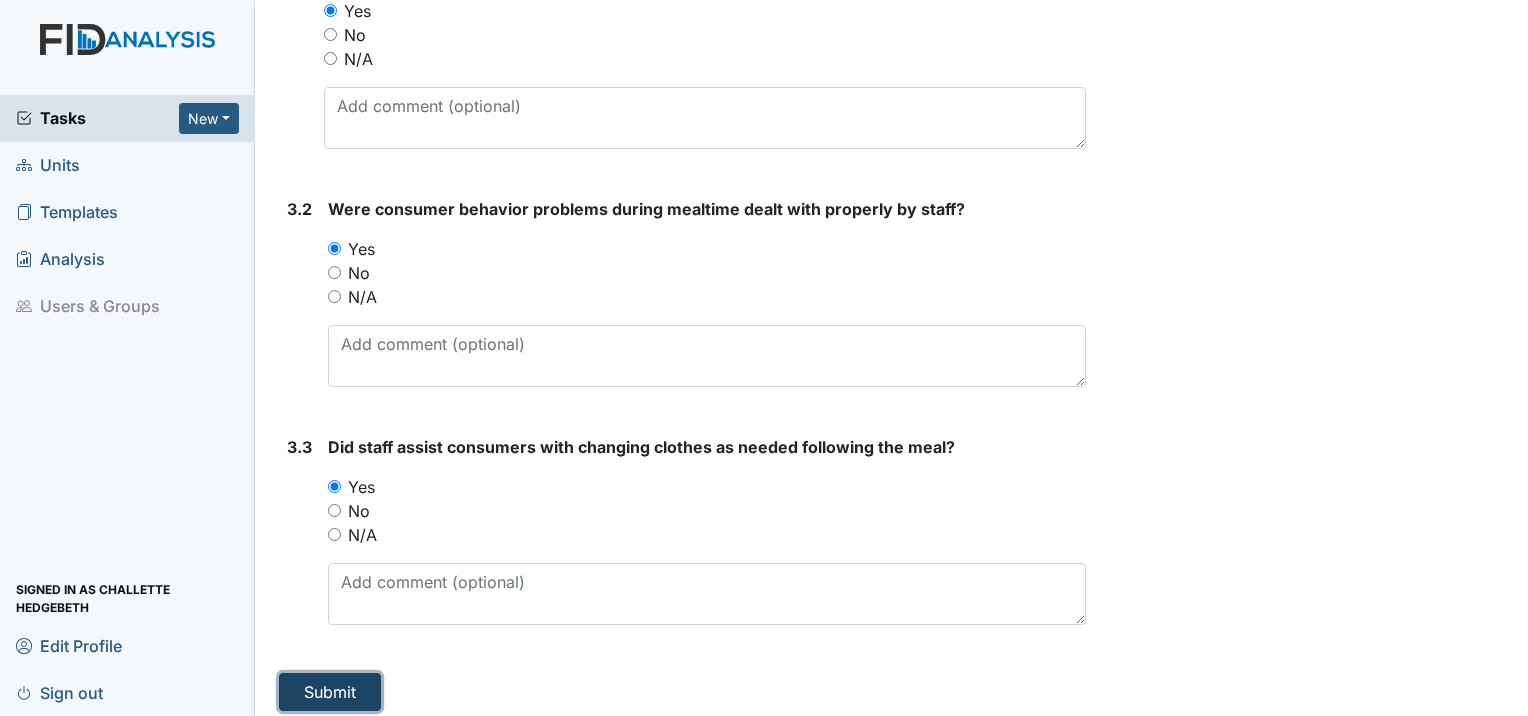 click on "Submit" at bounding box center (330, 692) 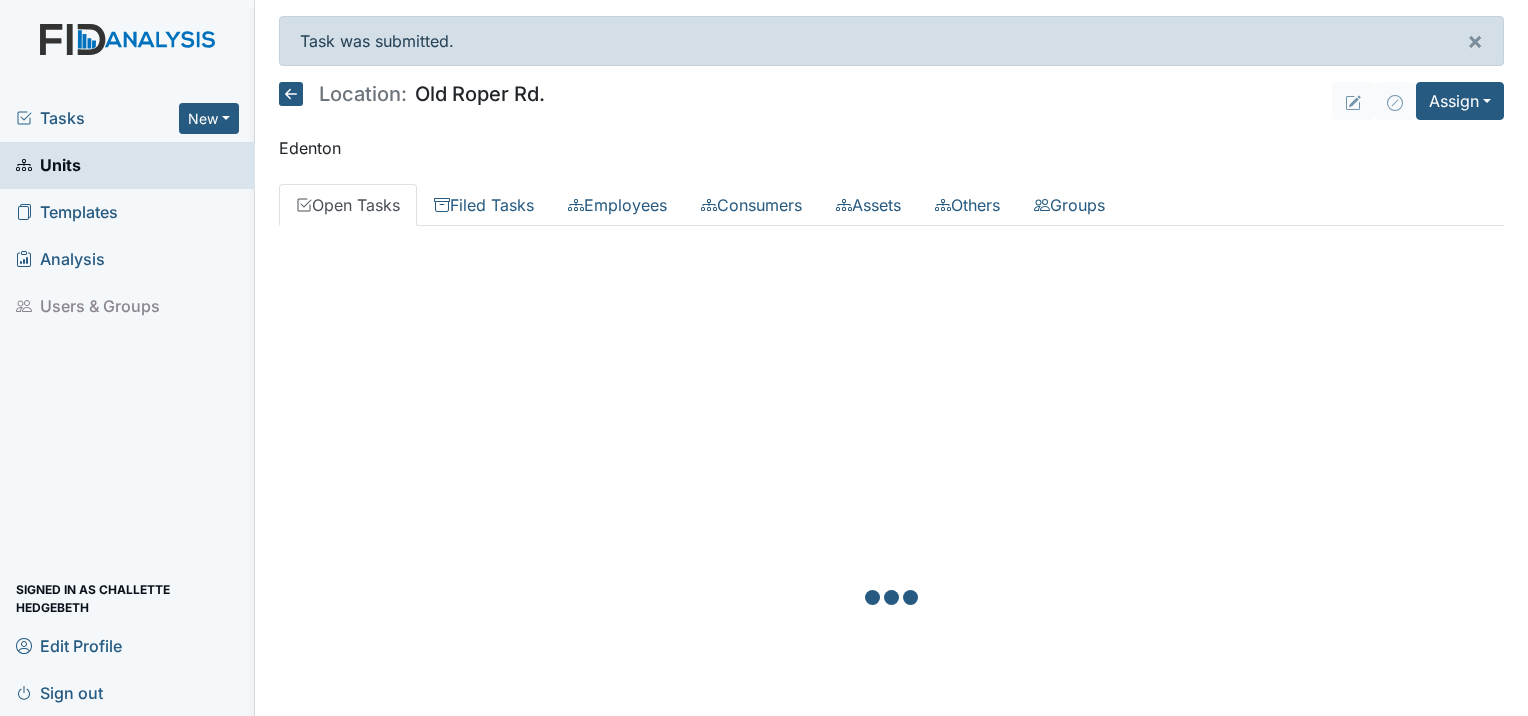 scroll, scrollTop: 0, scrollLeft: 0, axis: both 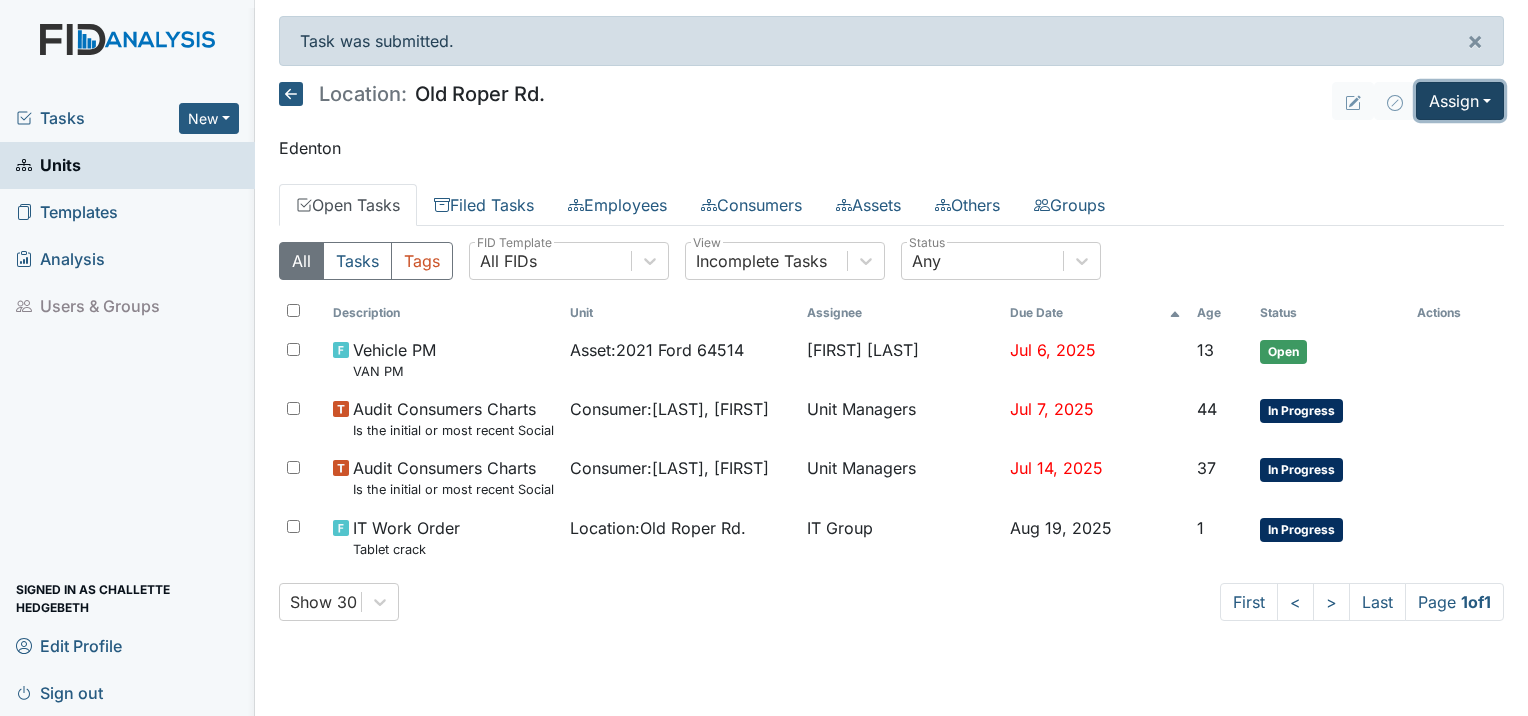 click on "Assign" at bounding box center [1460, 101] 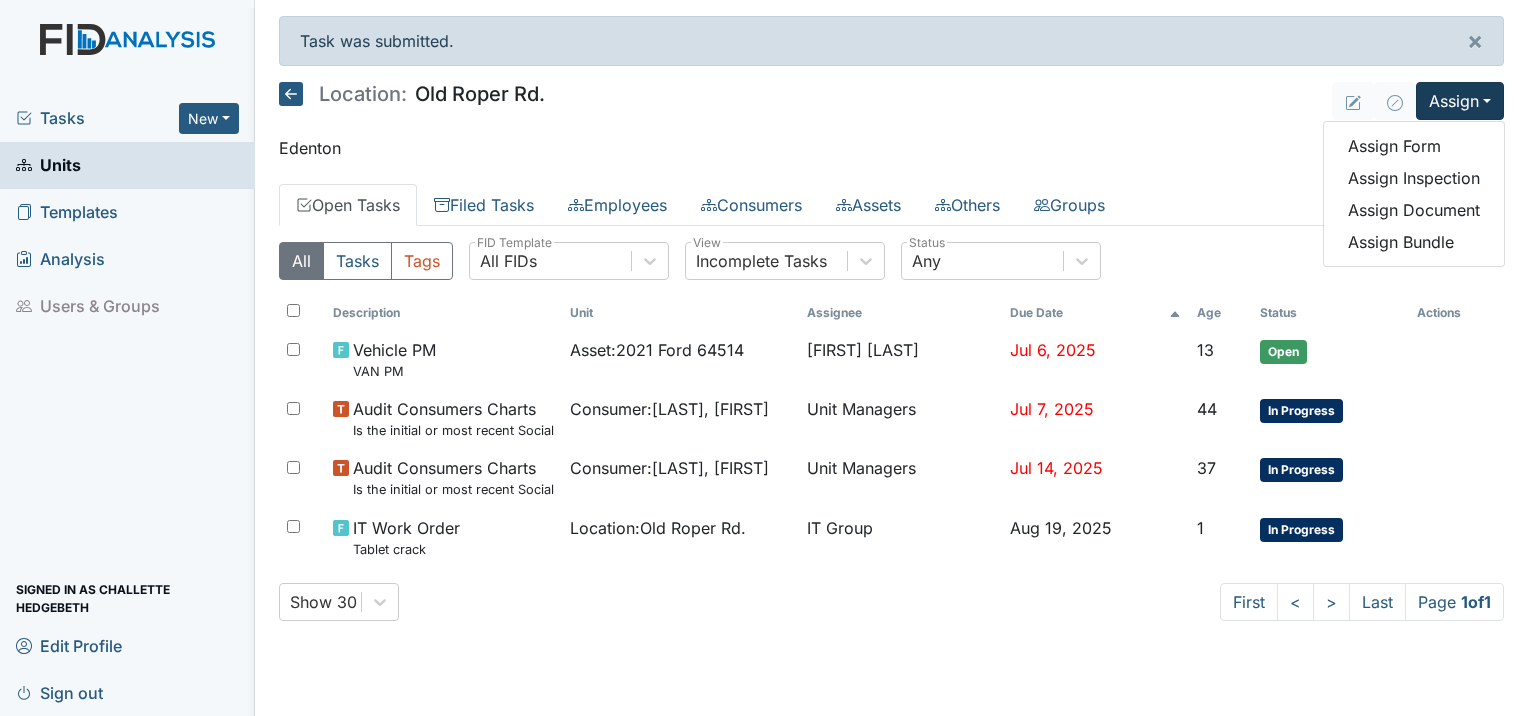 click on "Task was submitted.
×
Location:
[STREET]
Assign
Assign Form
Assign Inspection
Assign Document
Assign Bundle
[CITY]
Open Tasks
Filed Tasks
Employees
Consumers
Assets
Others
Groups
All   Tasks   Tags   All FIDs FID Template Incomplete Tasks View Any Status Description Unit Assignee Due Date Age Status Actions Vehicle PM VAN PM Asset :  2021	Ford	64514 [FIRST] [LAST] [DATE] [NUMBER] Open Audit Consumers Charts Is the initial or most recent Social Evaluation in the chart?  Consumer :  [LAST], [FIRST] Unit Managers [DATE] [NUMBER] In Progress Audit Consumers Charts Is the initial or most recent Social Evaluation in the chart?  Consumer :  [LAST], [FIRST] Unit Managers [DATE] [NUMBER] In Progress IT Work Order Tablet crack Location :  [STREET] IT Group 1 < >" at bounding box center (891, 358) 